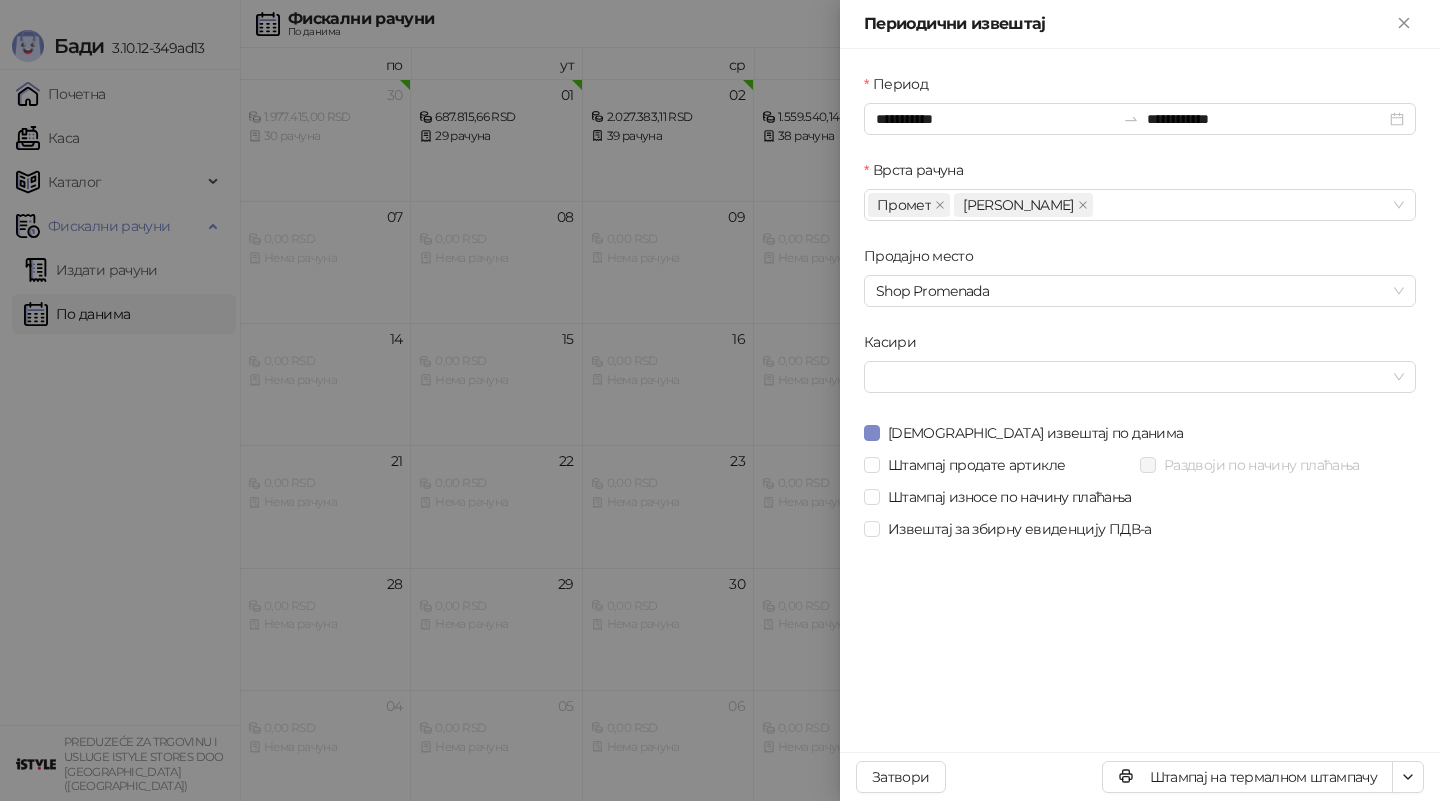 scroll, scrollTop: 0, scrollLeft: 0, axis: both 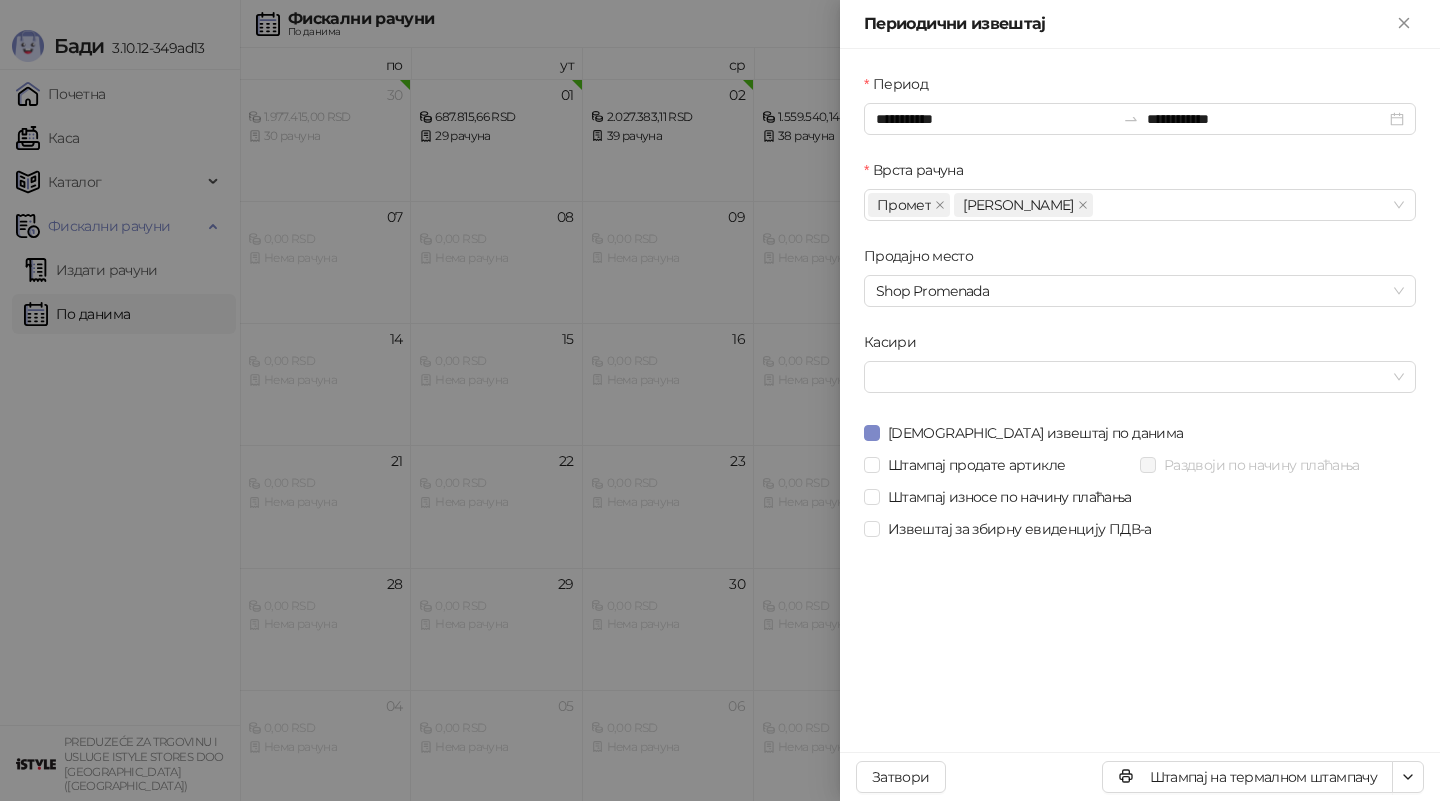 click at bounding box center (720, 400) 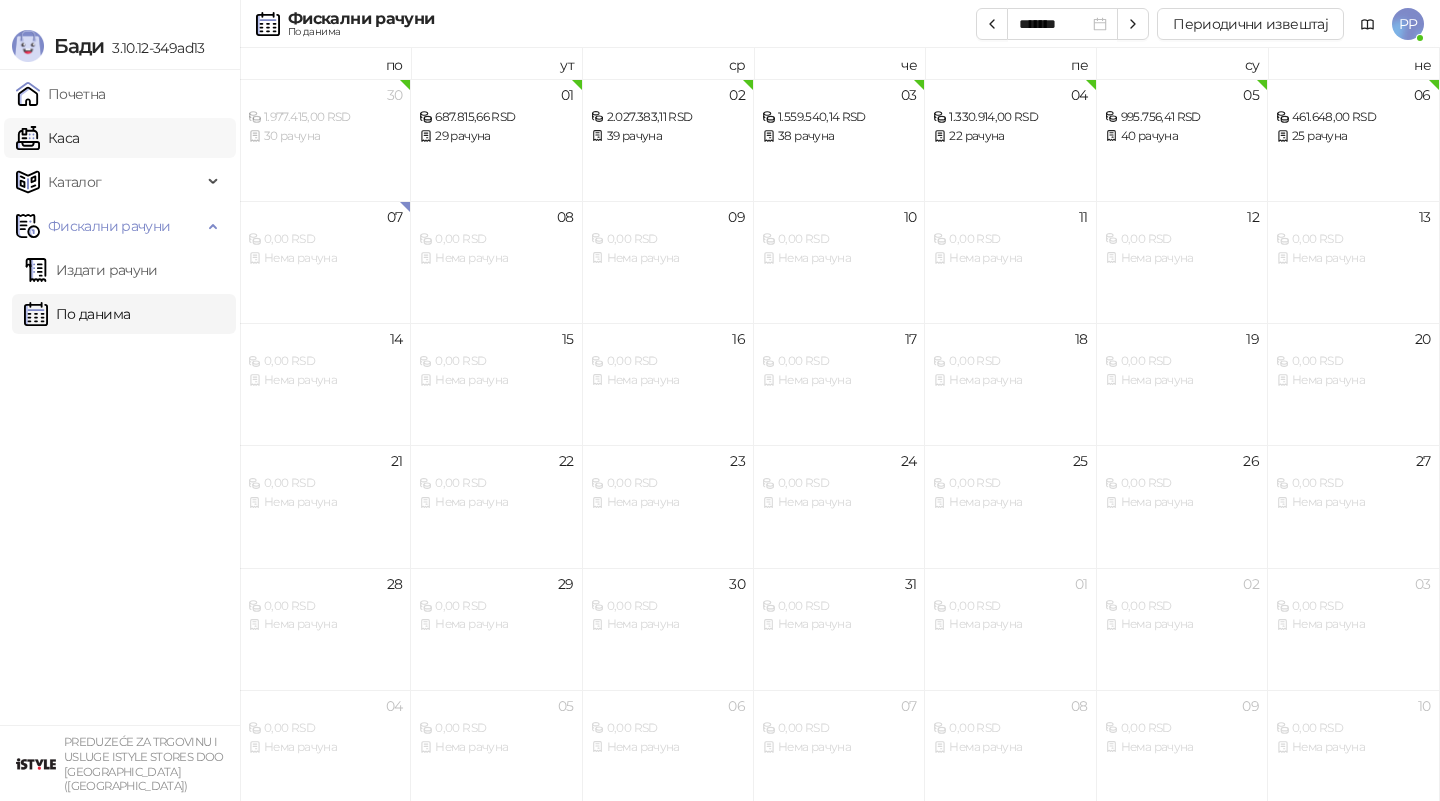 click on "Каса" at bounding box center [47, 138] 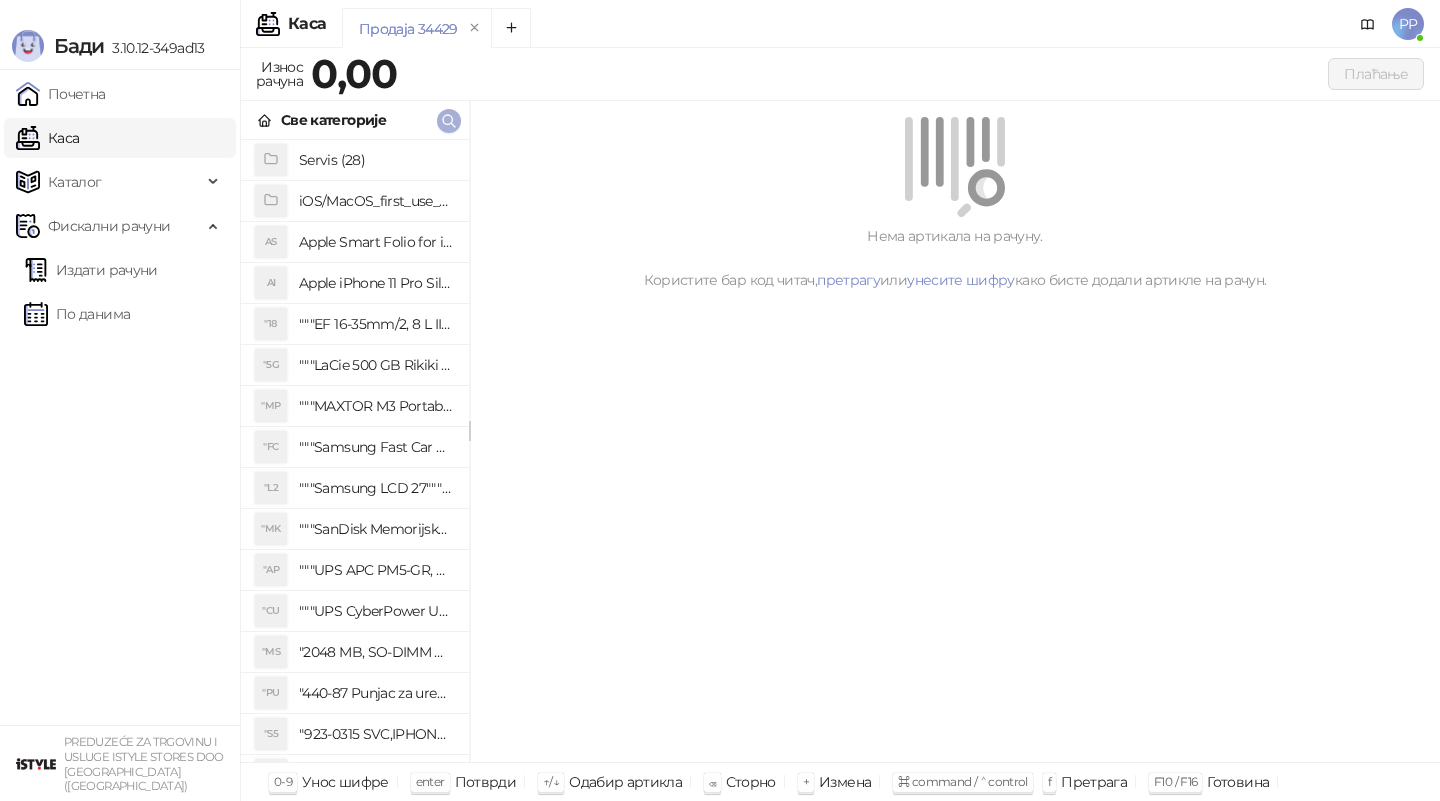 click 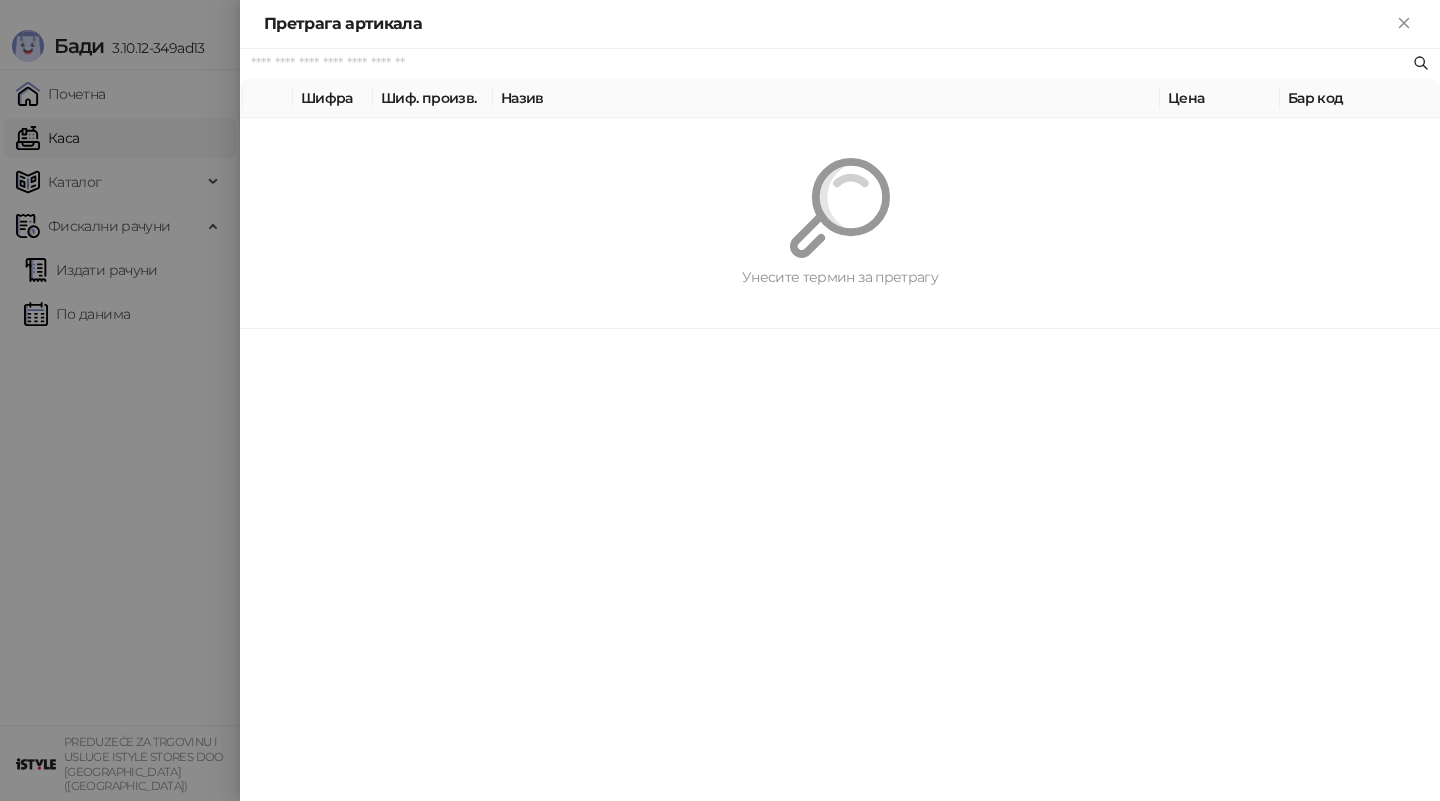 paste on "*********" 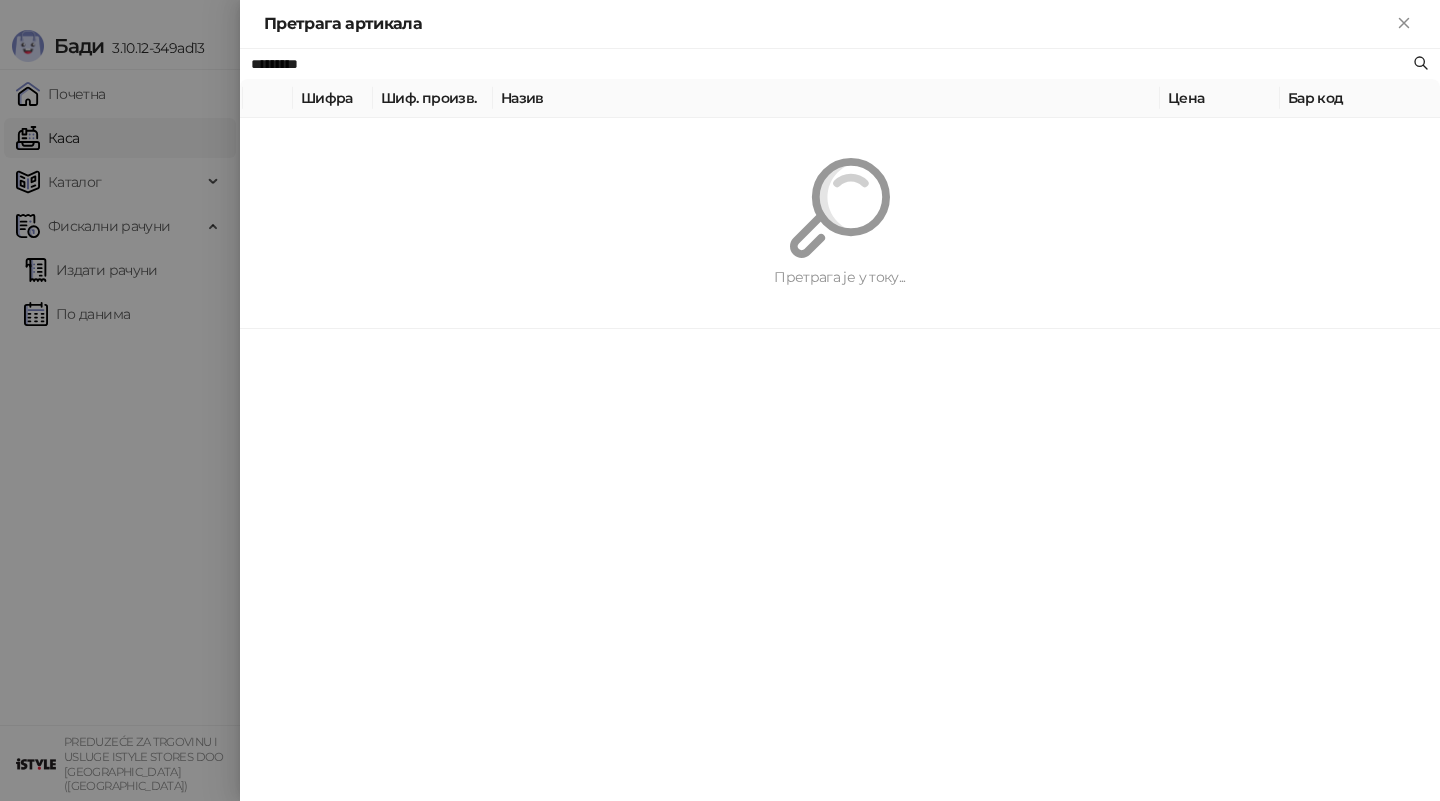 type on "*********" 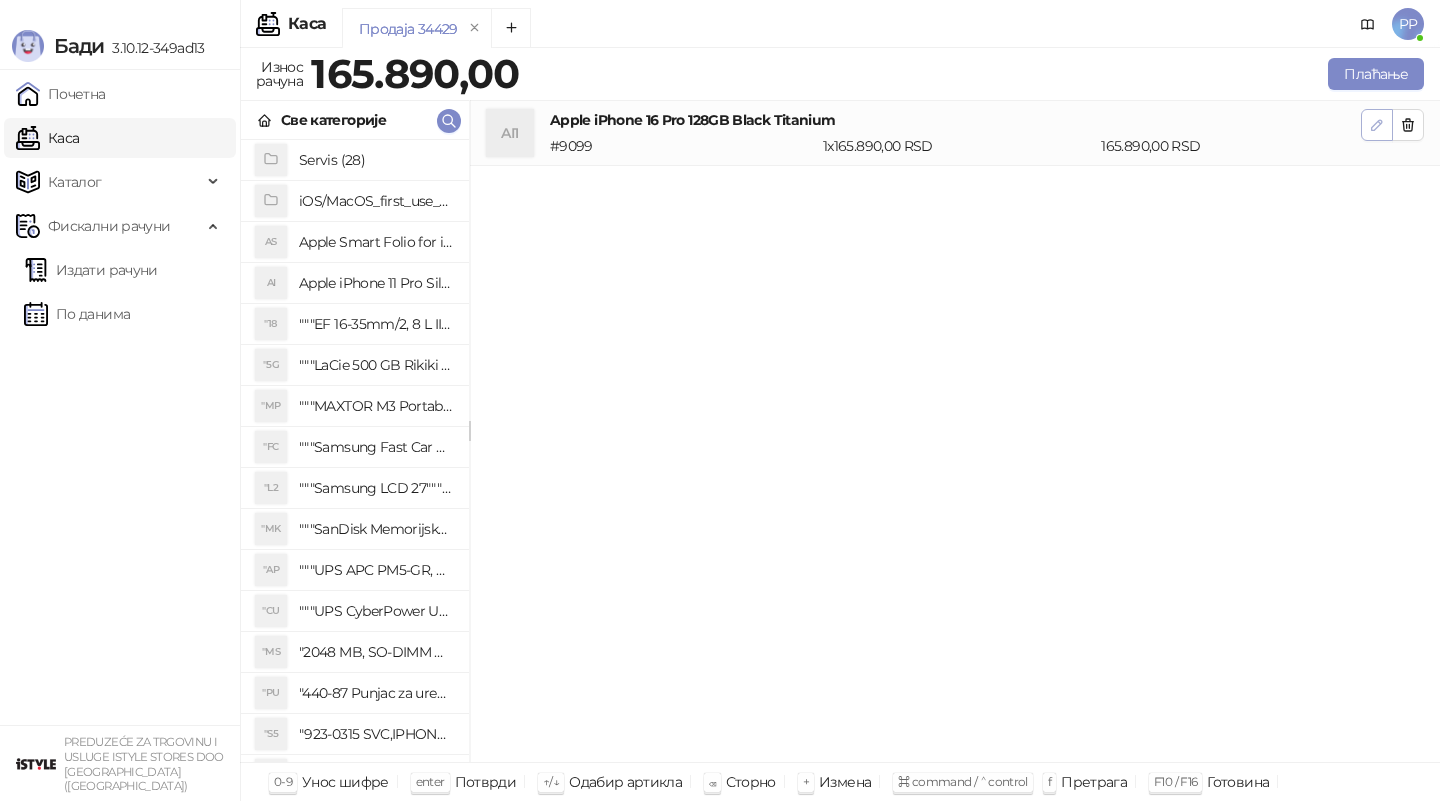 click at bounding box center [1377, 125] 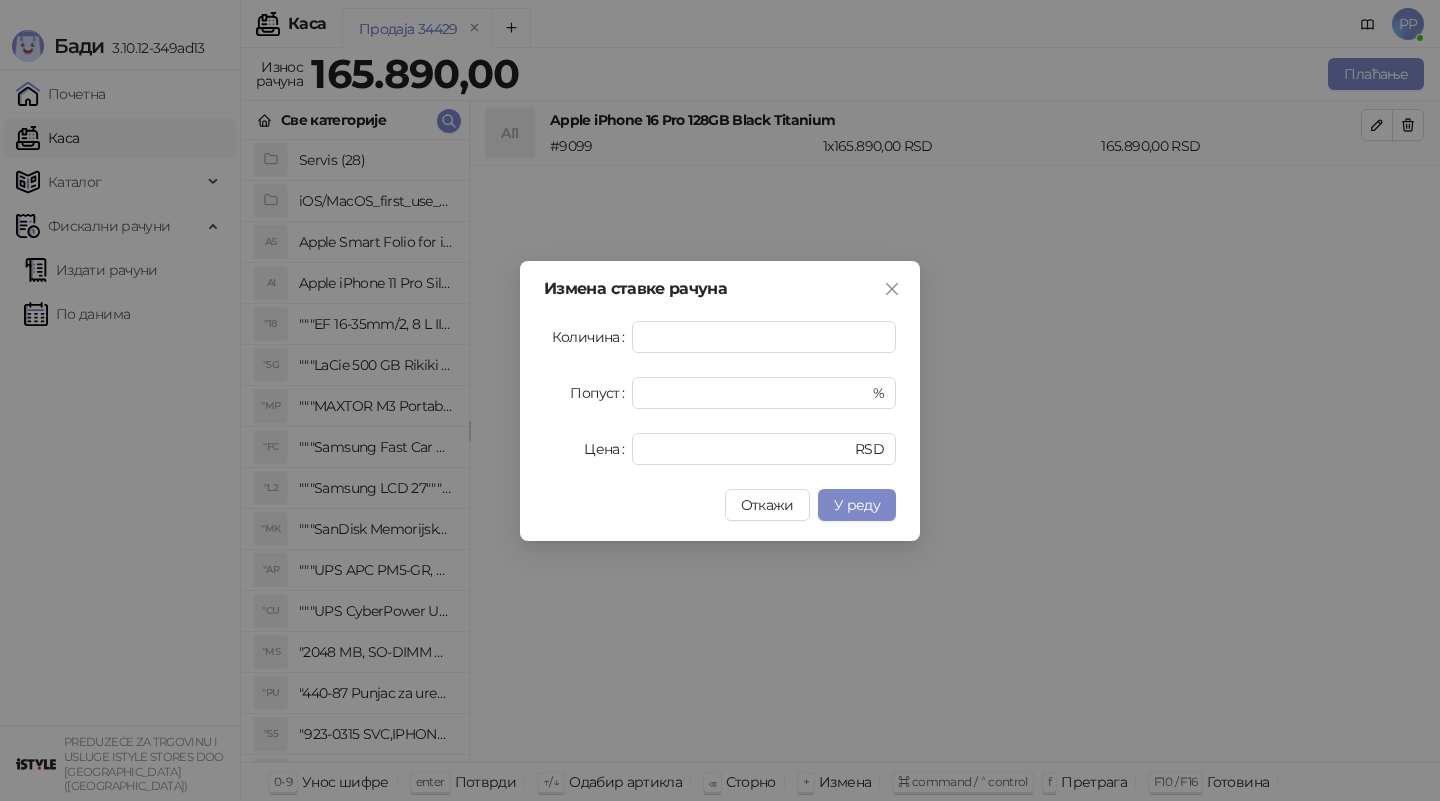 click on "Количина * Попуст * % Цена ****** RSD" at bounding box center (720, 393) 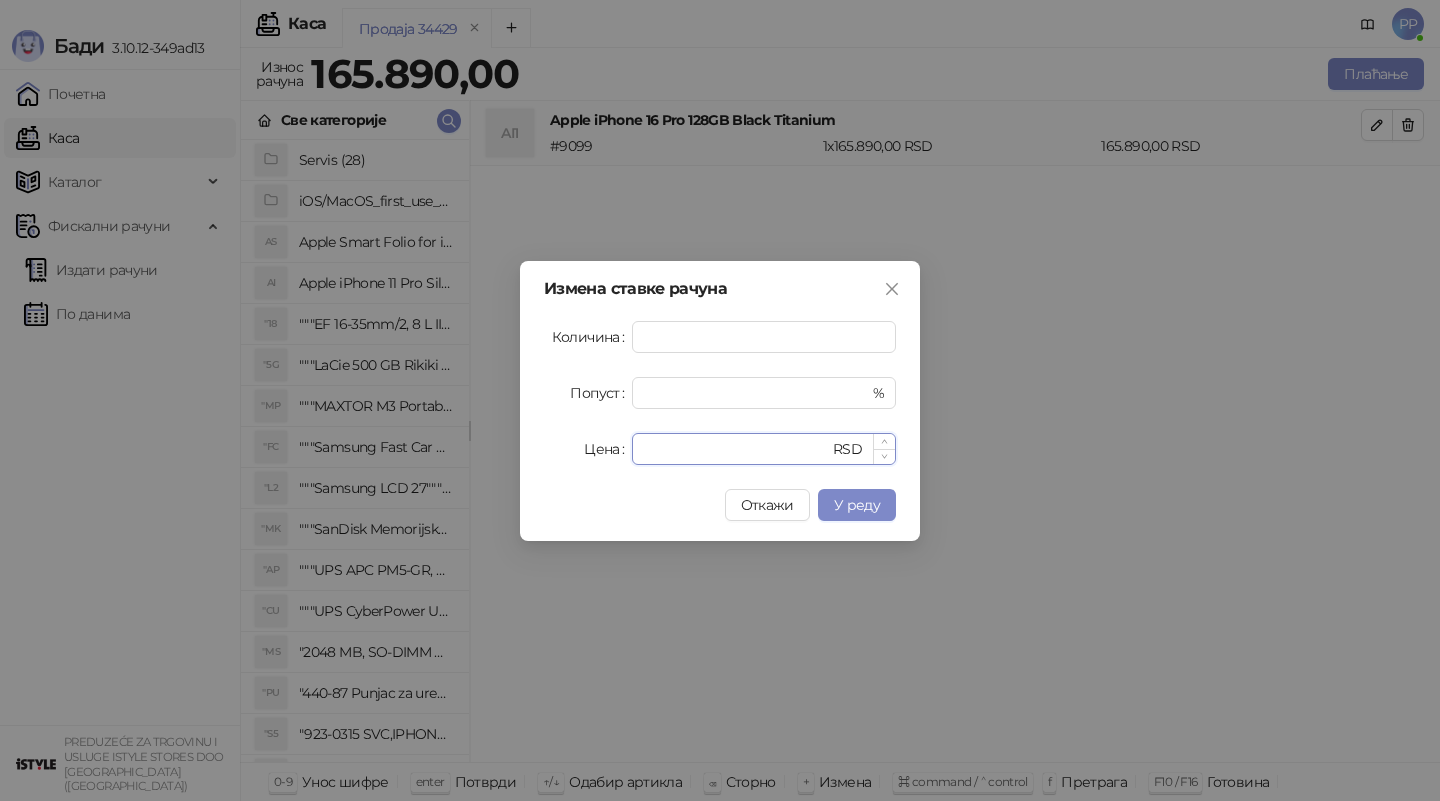 click on "******" at bounding box center (736, 449) 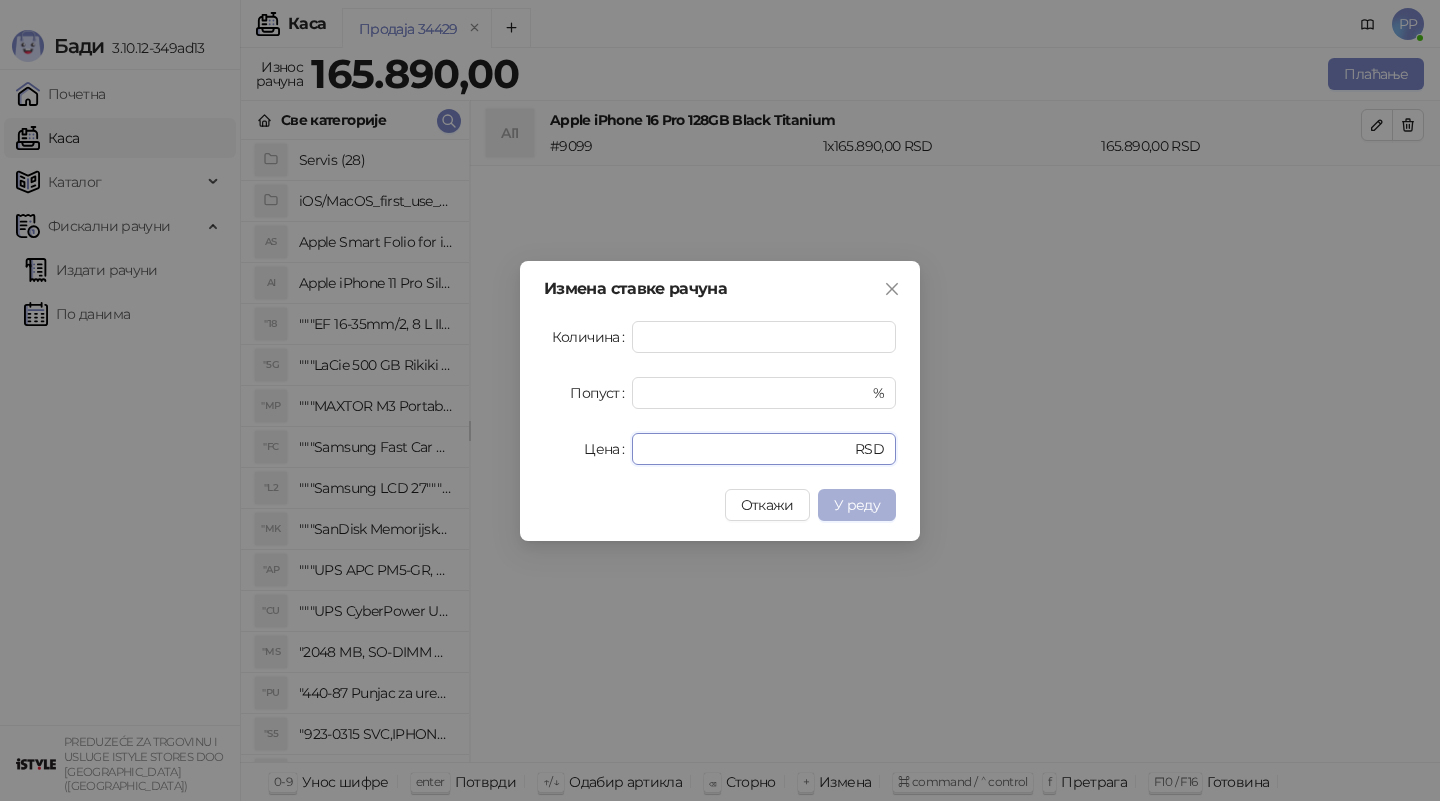 type on "******" 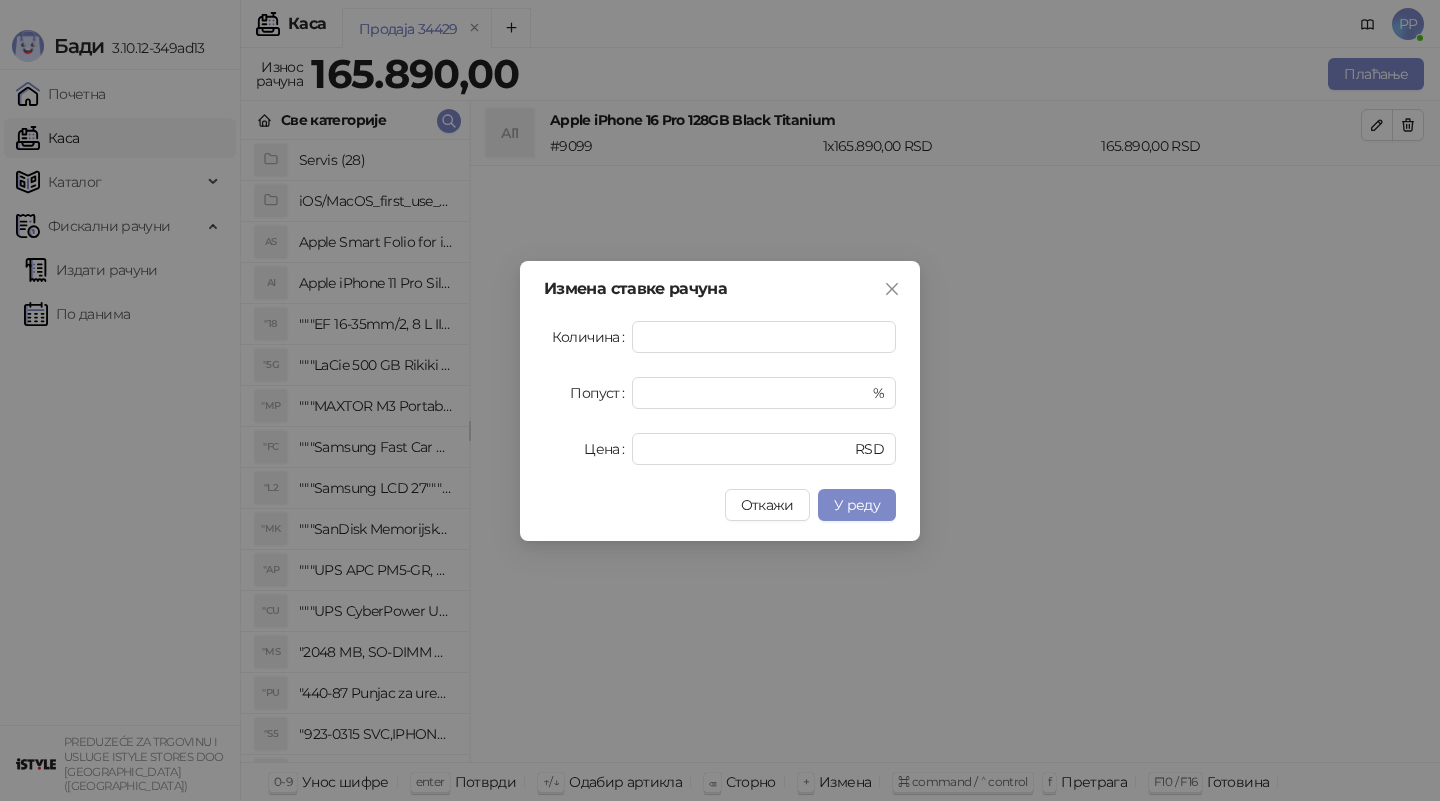click on "У реду" at bounding box center [857, 505] 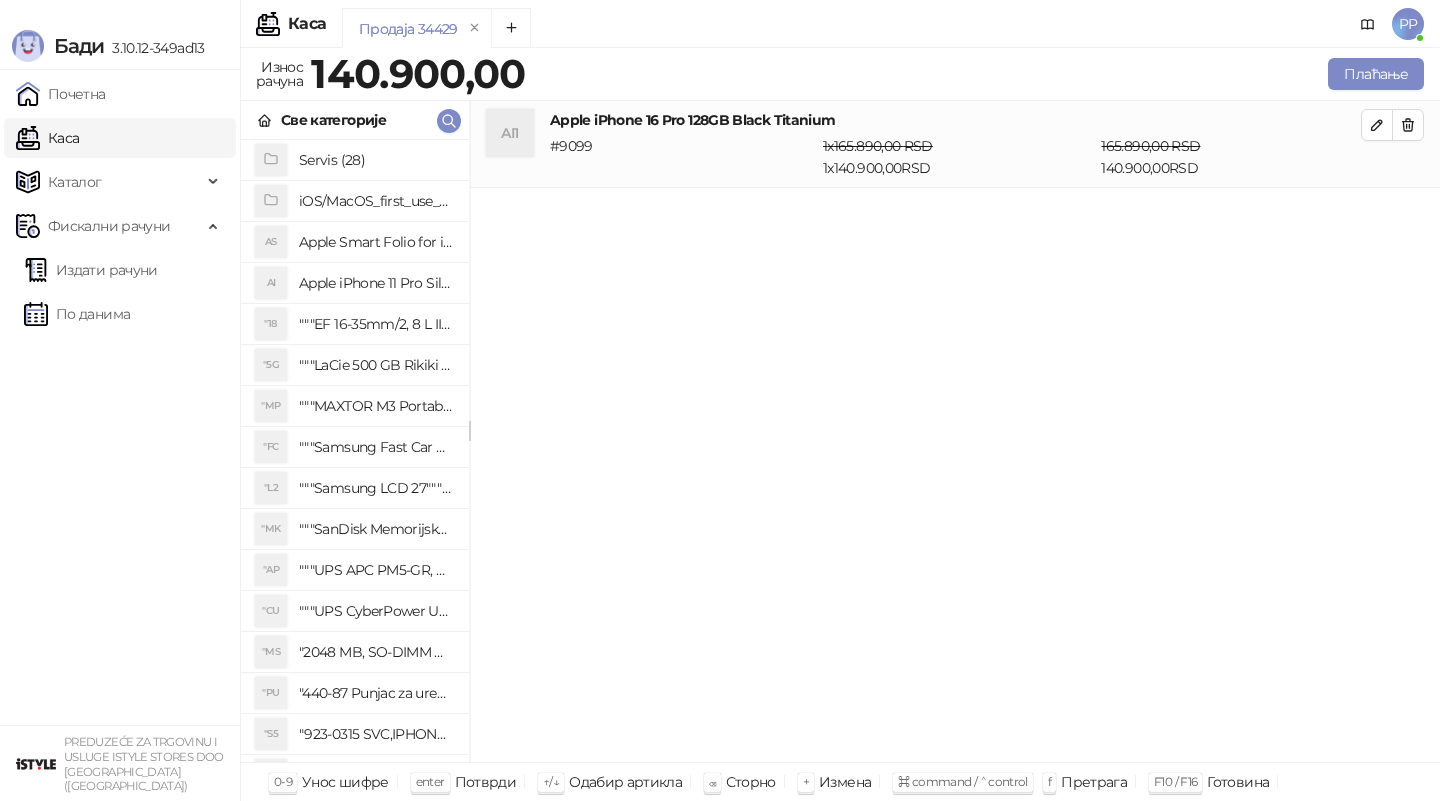 click on "AI1 Apple iPhone 16 Pro 128GB Black Titanium    # 9099 1  x  165.890,00   RSD 1  x  140.900,00  RSD  165.890,00   RSD 140.900,00  RSD" at bounding box center (955, 432) 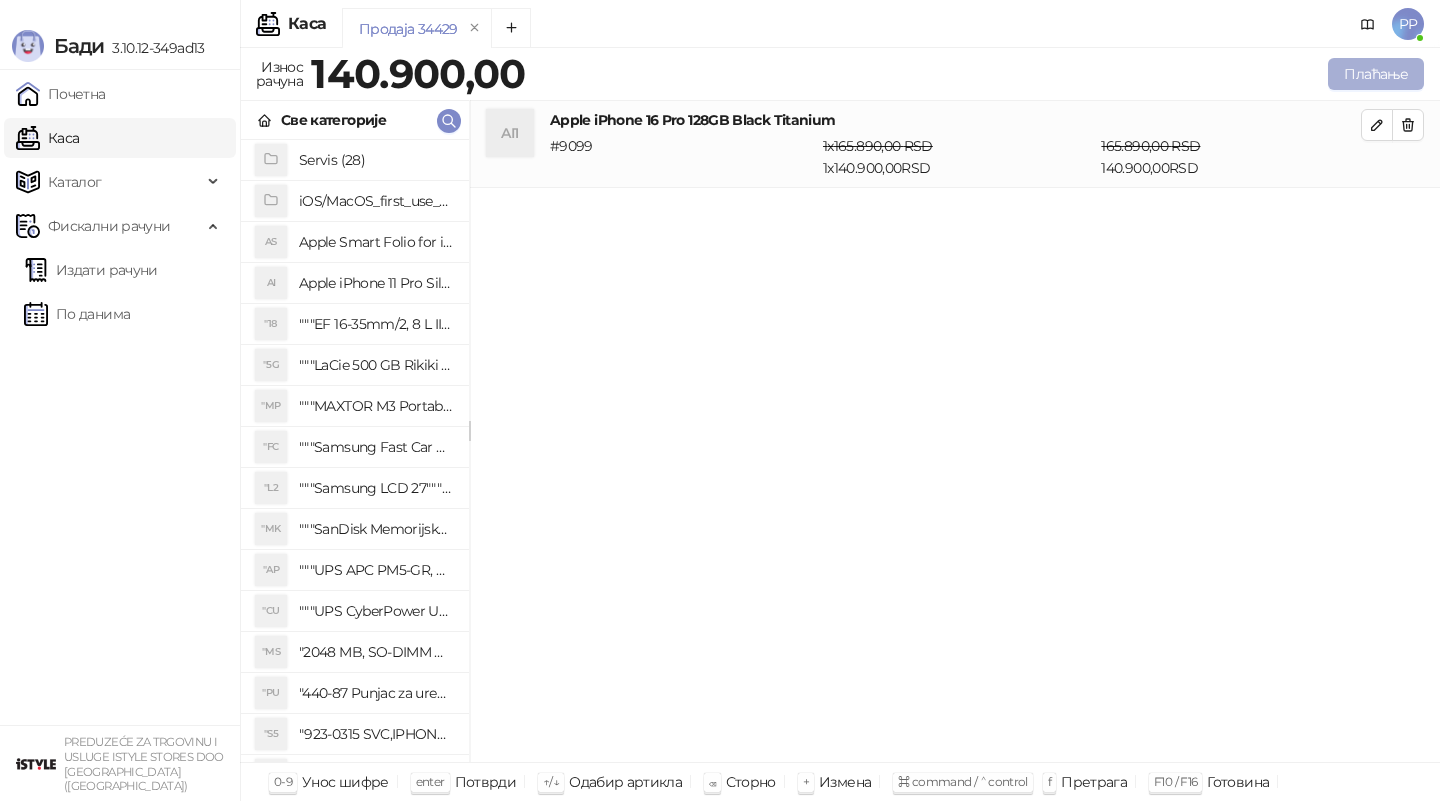 click on "Плаћање" at bounding box center [1376, 74] 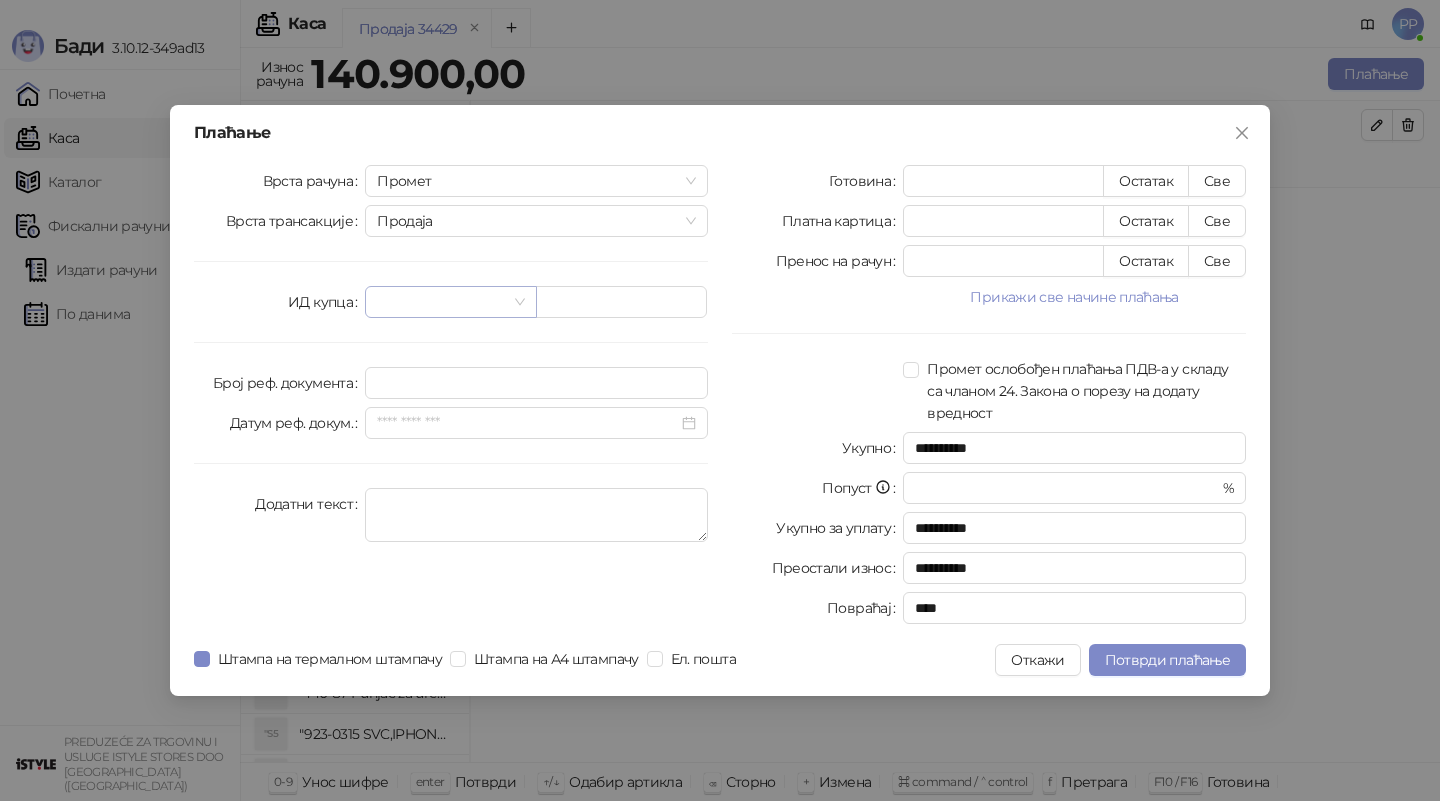 click at bounding box center [441, 302] 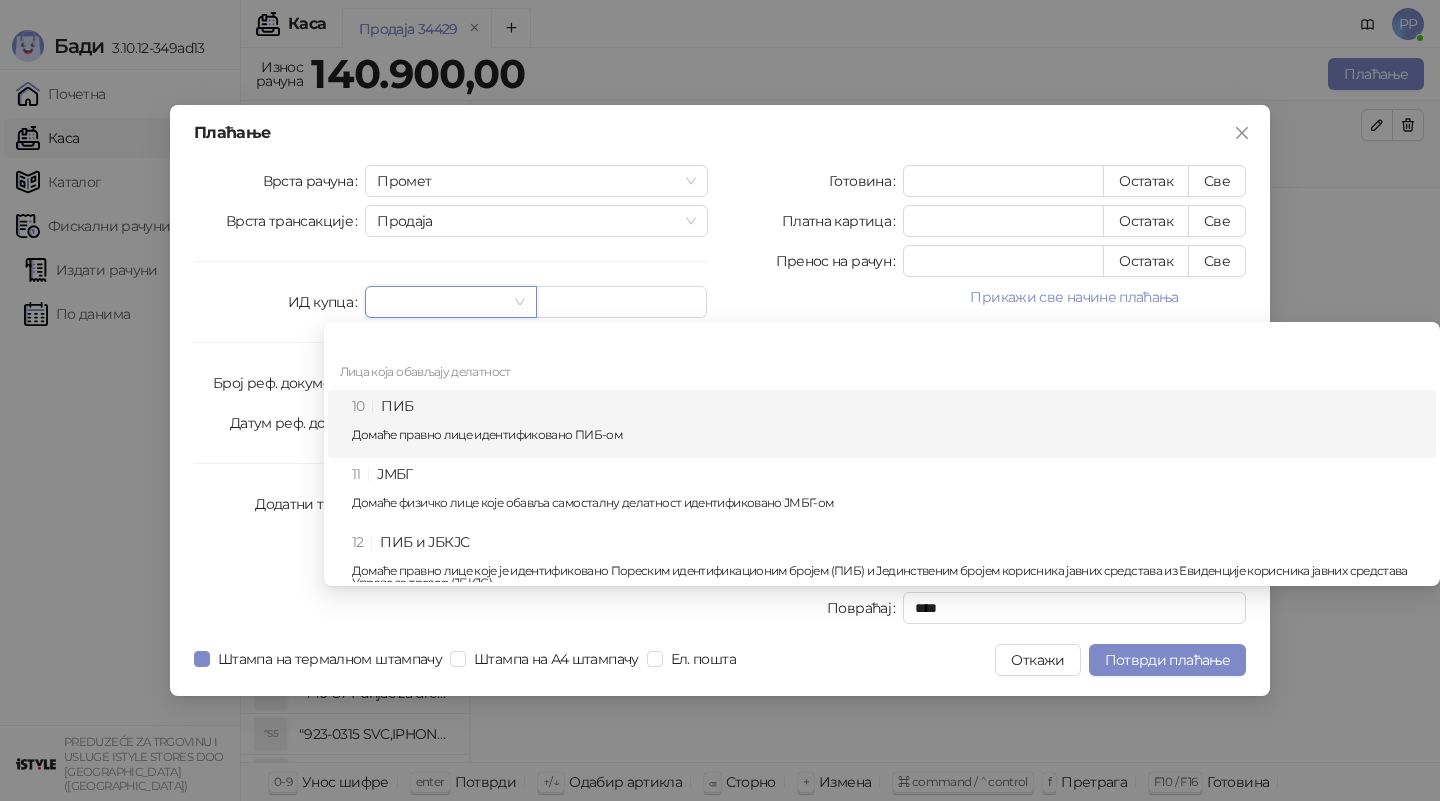 click on "10 ПИБ Домаће правно лице идентификовано ПИБ-ом" at bounding box center (888, 424) 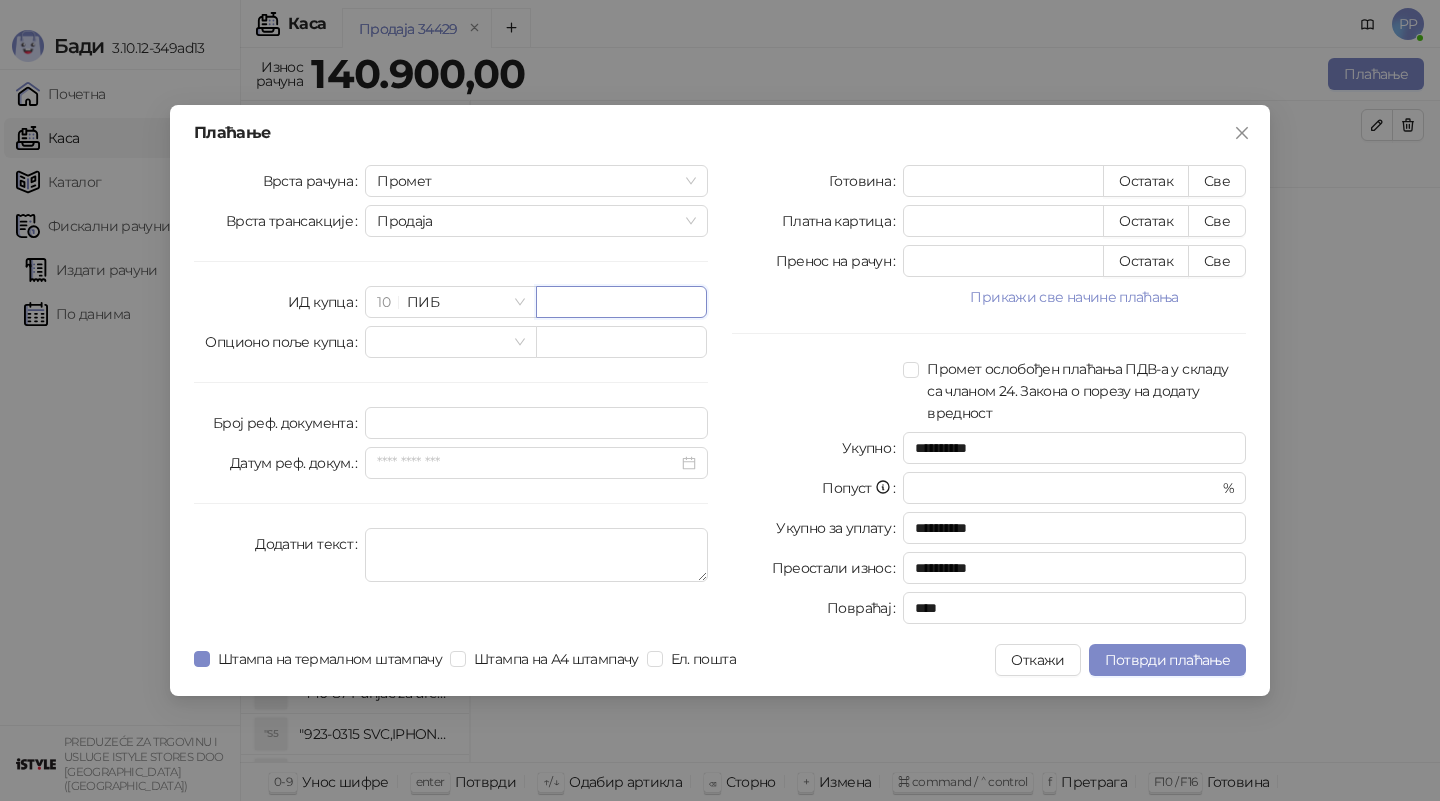 paste on "*********" 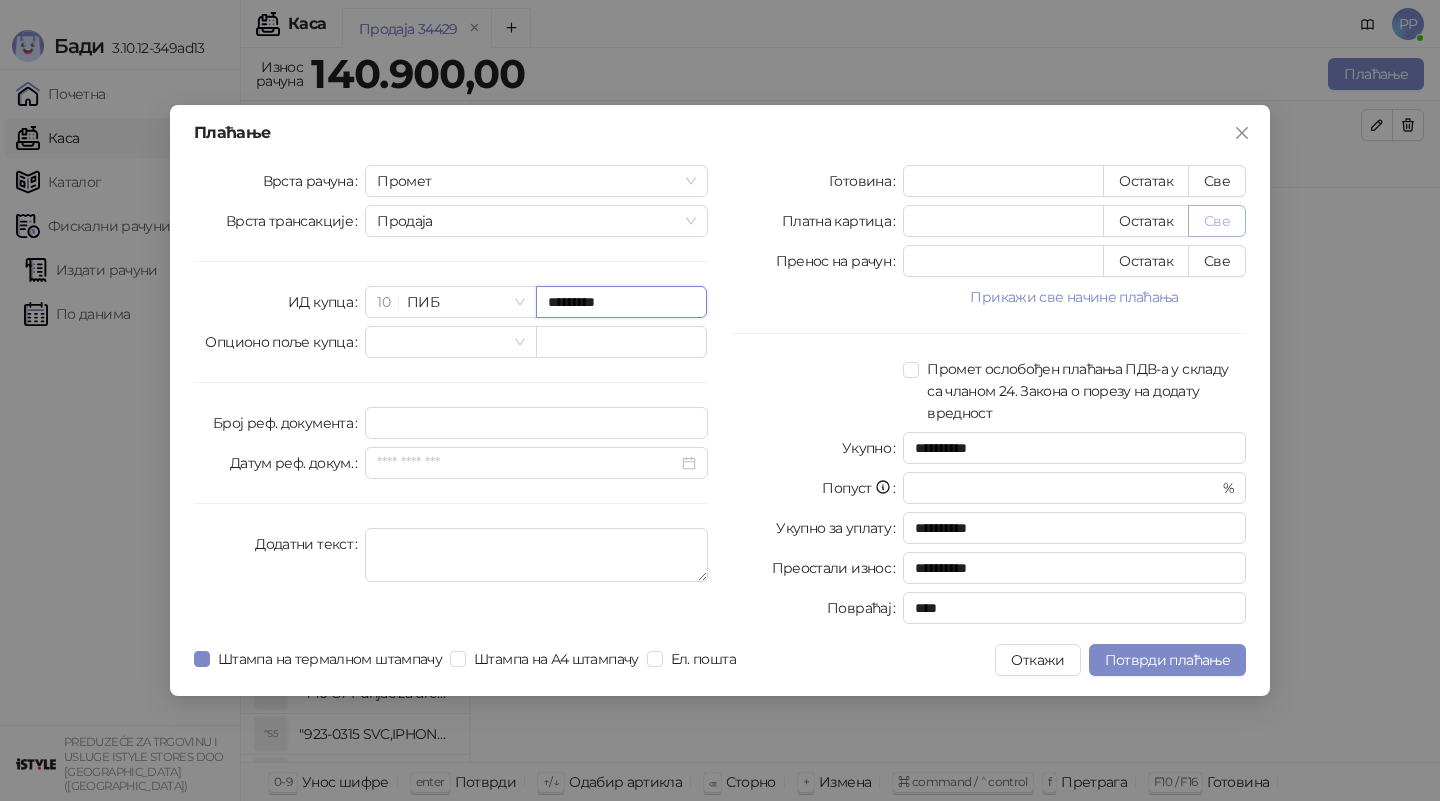type on "*********" 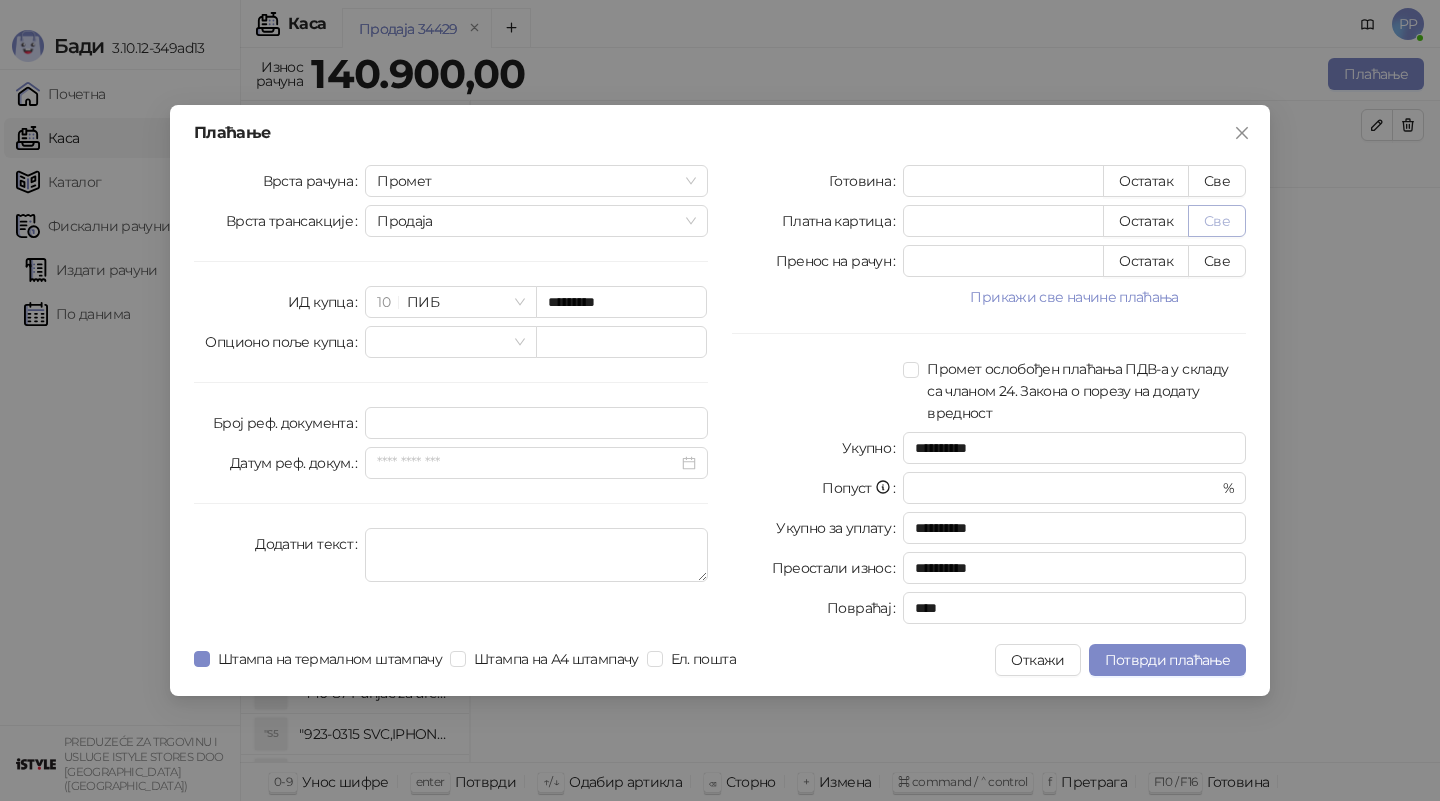 click on "Све" at bounding box center [1217, 221] 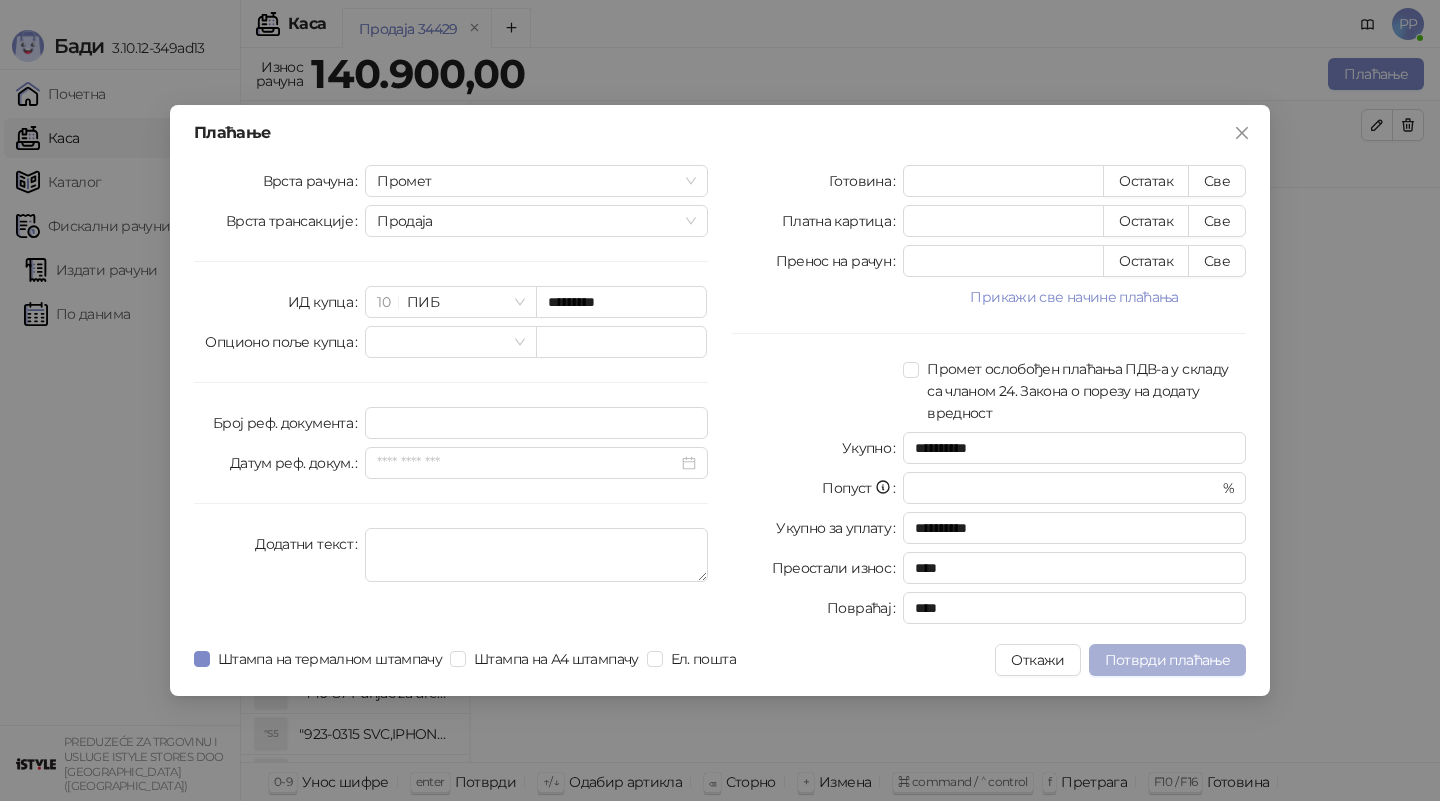 click on "Потврди плаћање" at bounding box center [1167, 660] 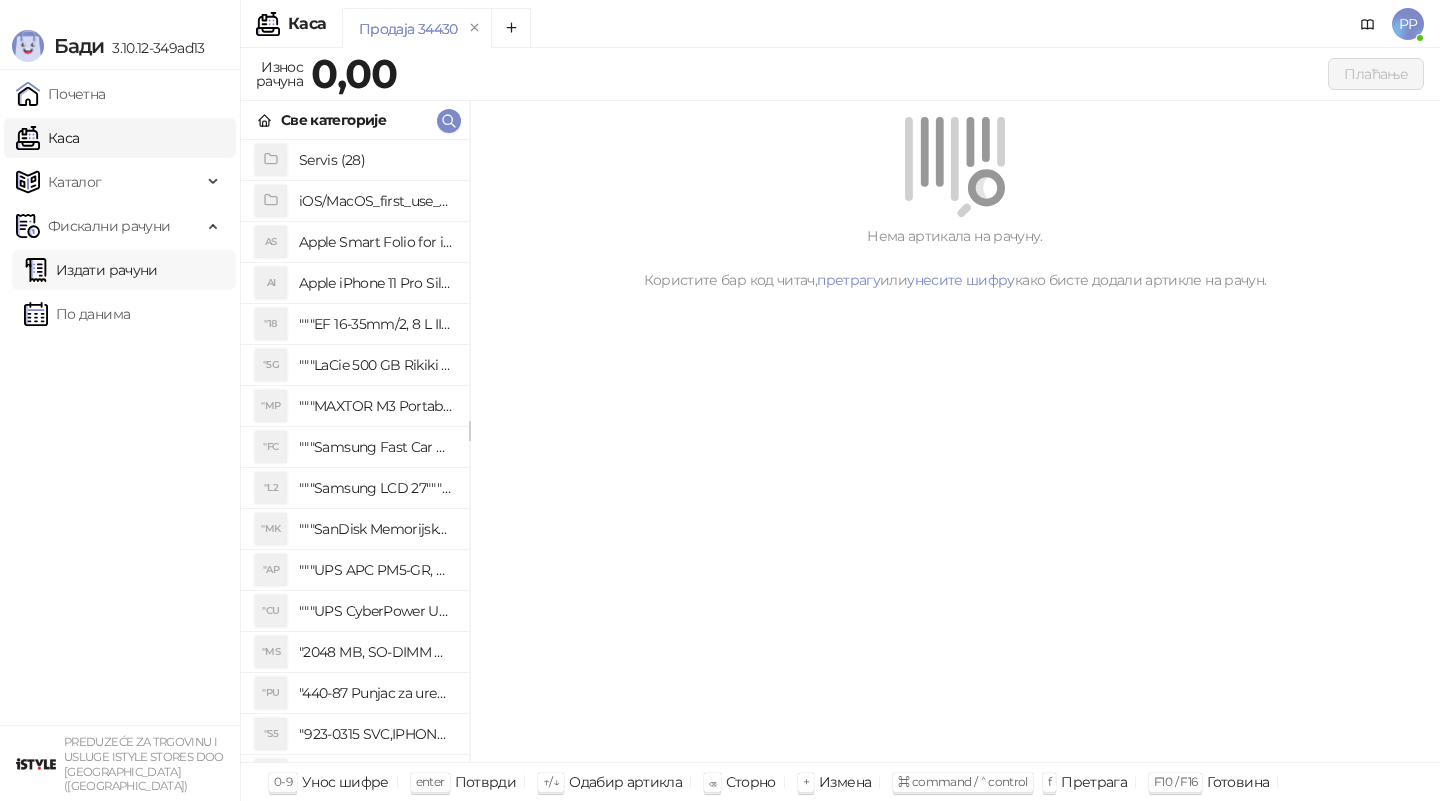 click on "Издати рачуни" at bounding box center [91, 270] 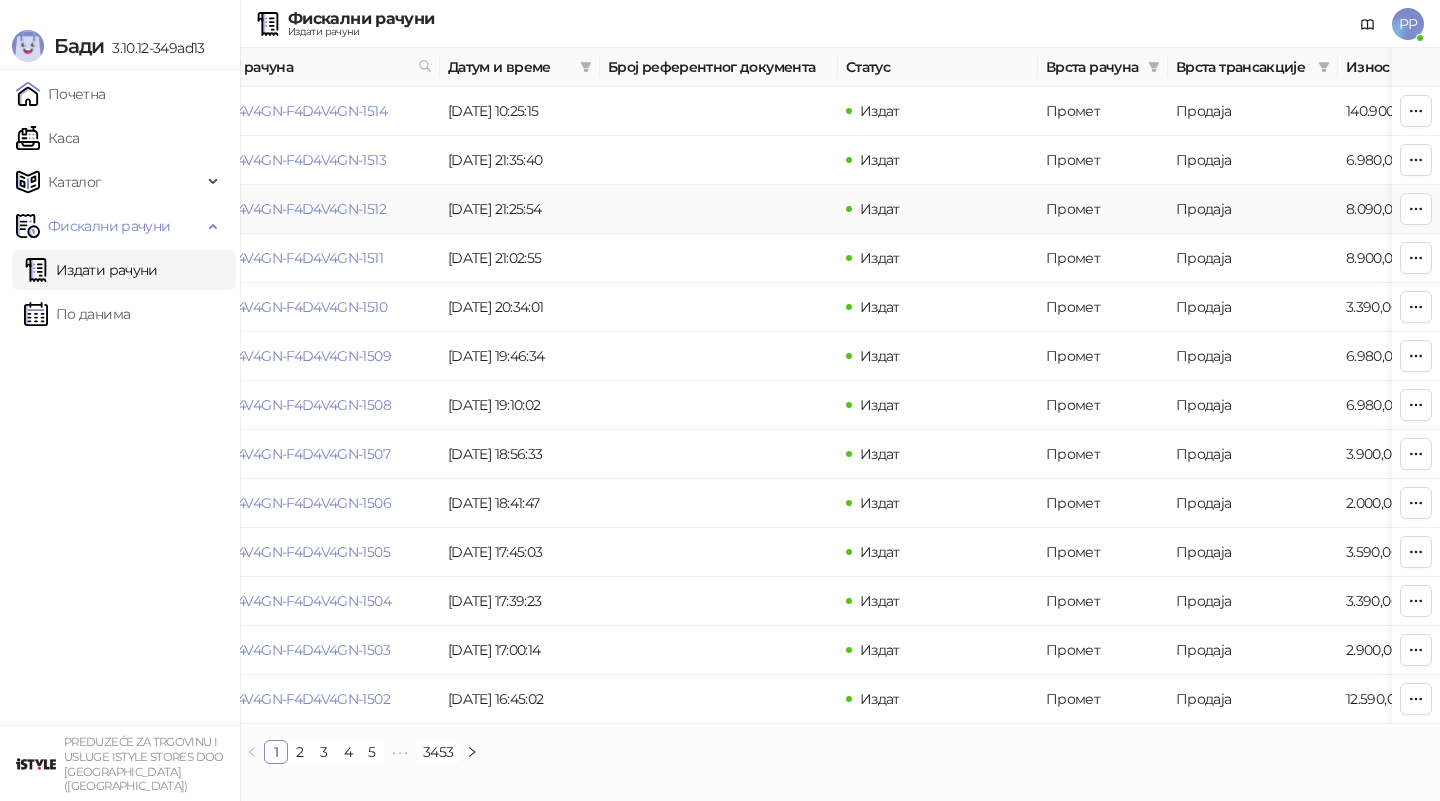 scroll, scrollTop: 0, scrollLeft: 0, axis: both 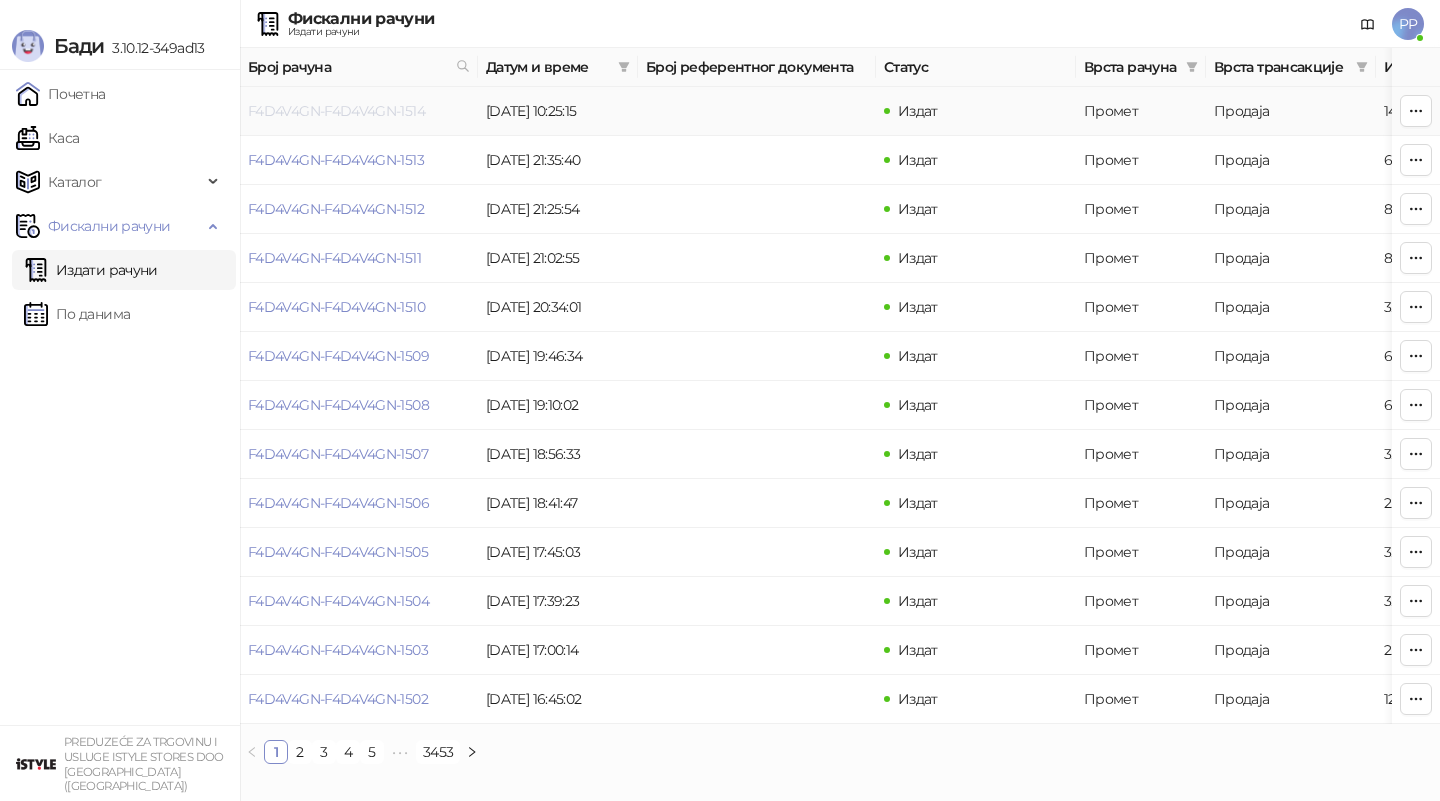 click on "F4D4V4GN-F4D4V4GN-1514" at bounding box center (336, 111) 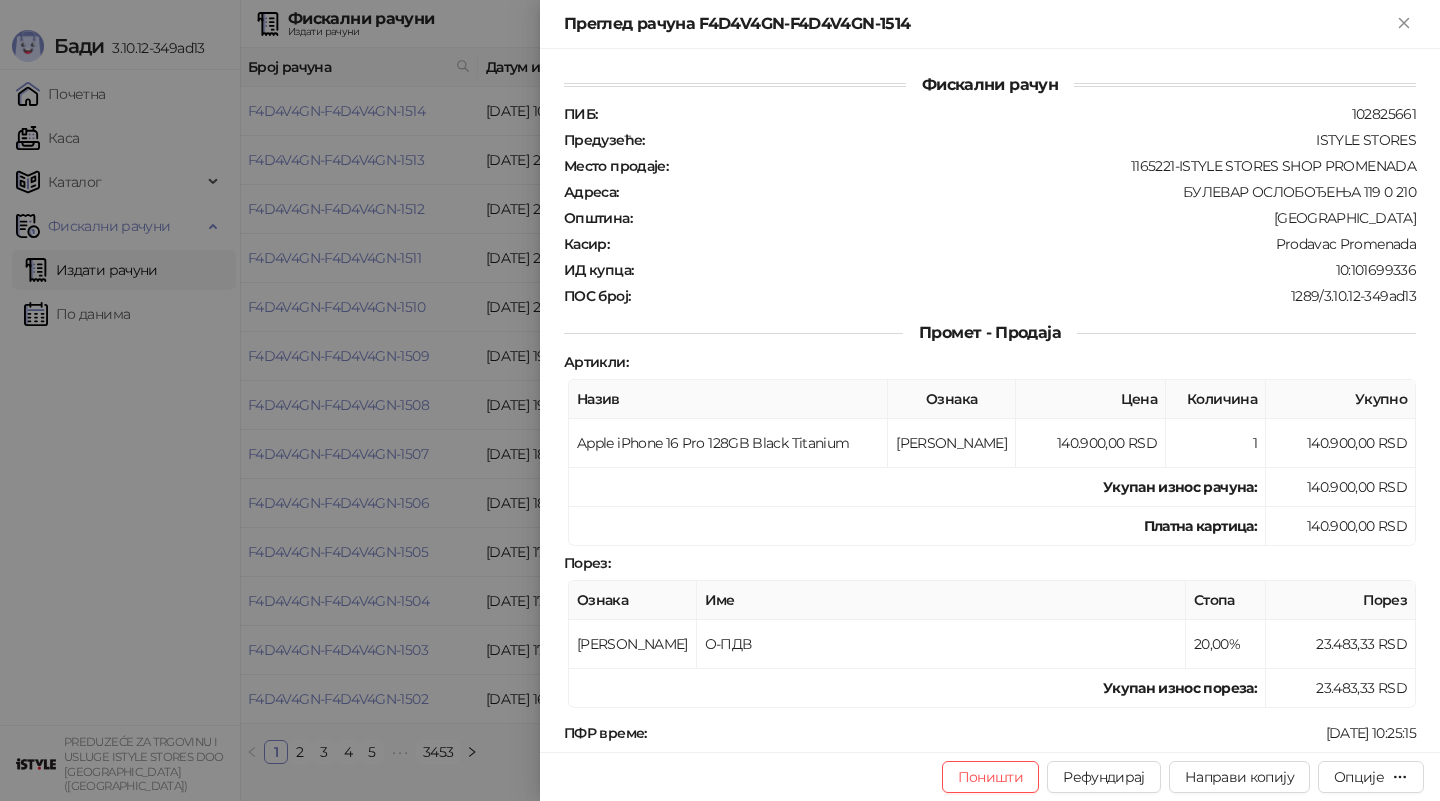 drag, startPoint x: 251, startPoint y: 436, endPoint x: 232, endPoint y: 433, distance: 19.235384 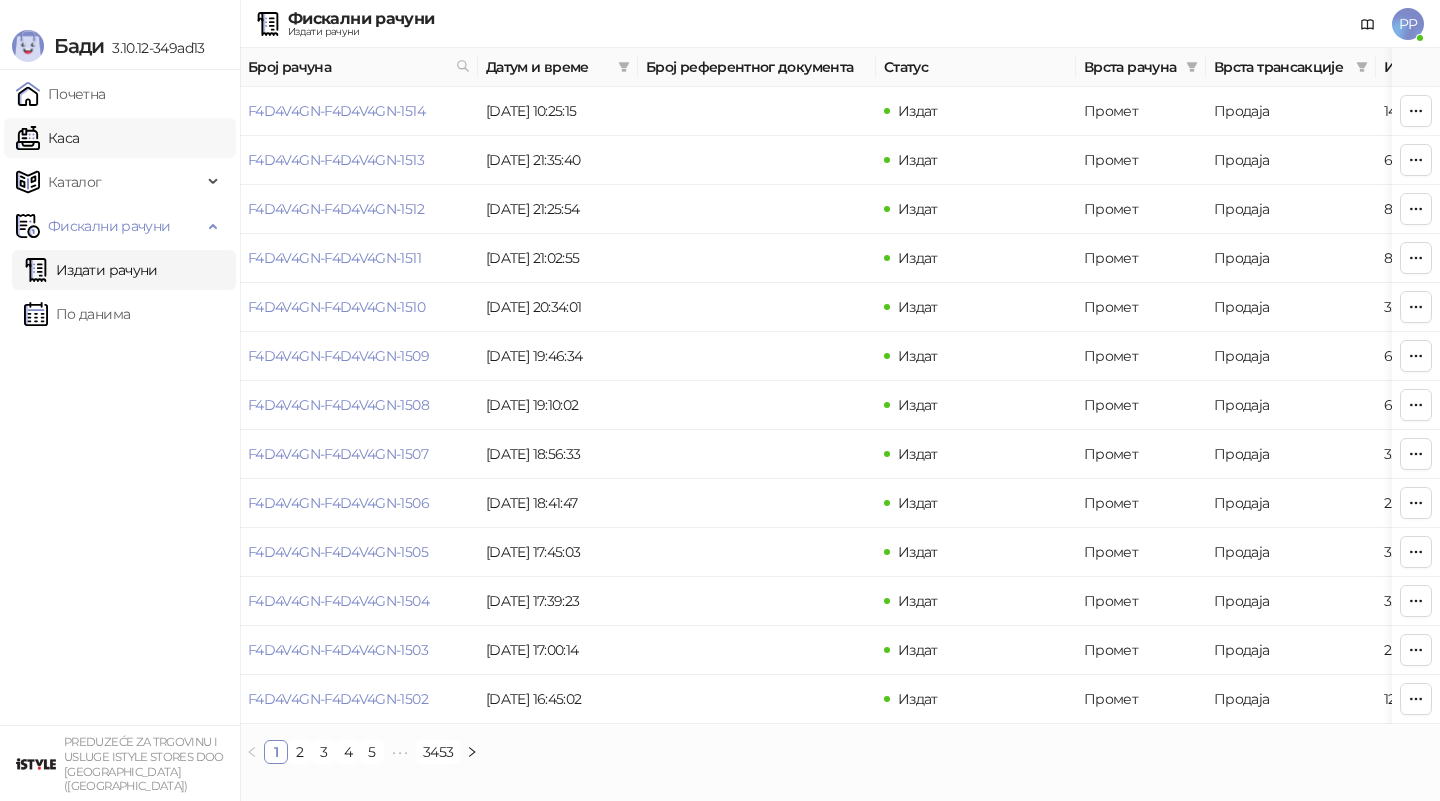 click on "Каса" at bounding box center [47, 138] 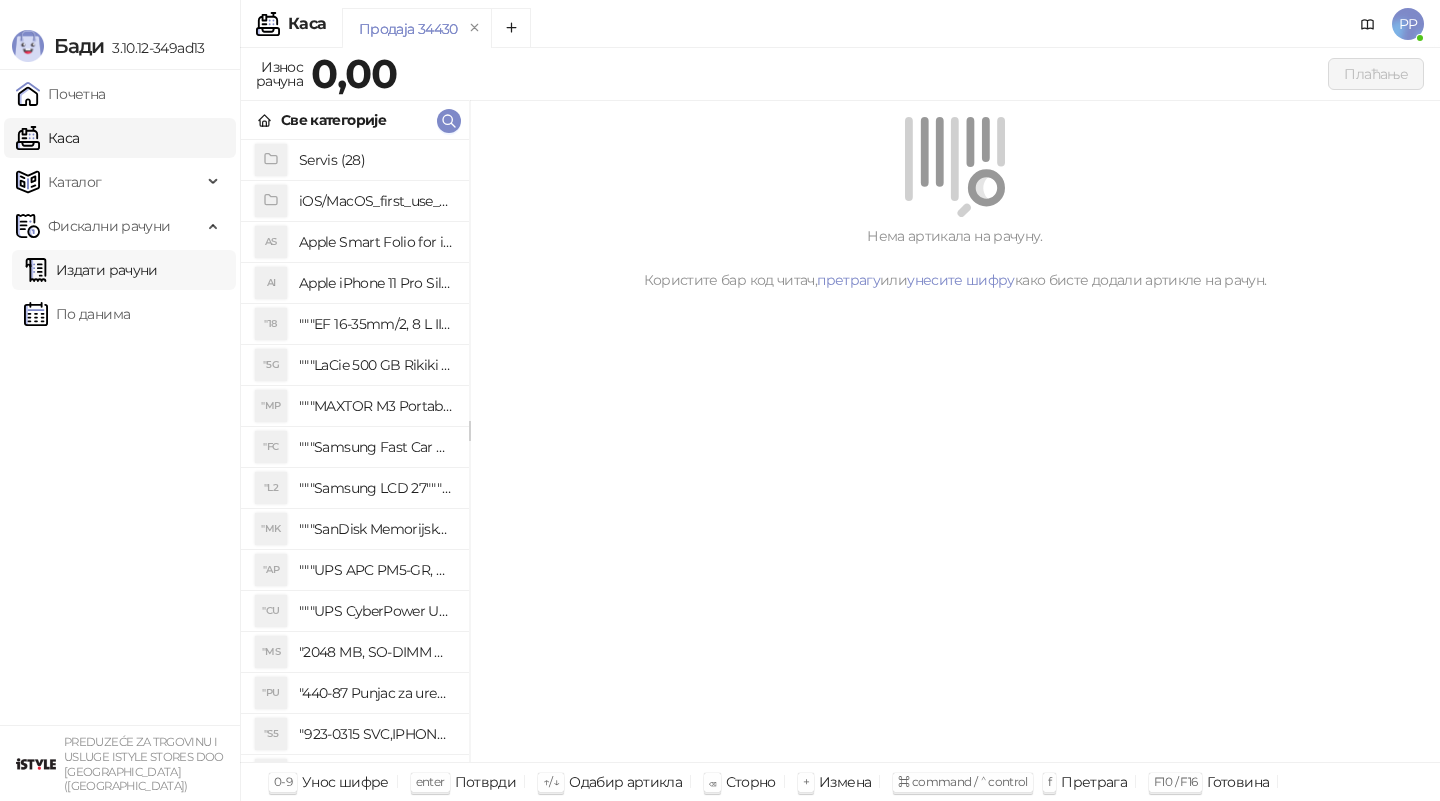 click on "Издати рачуни" at bounding box center (91, 270) 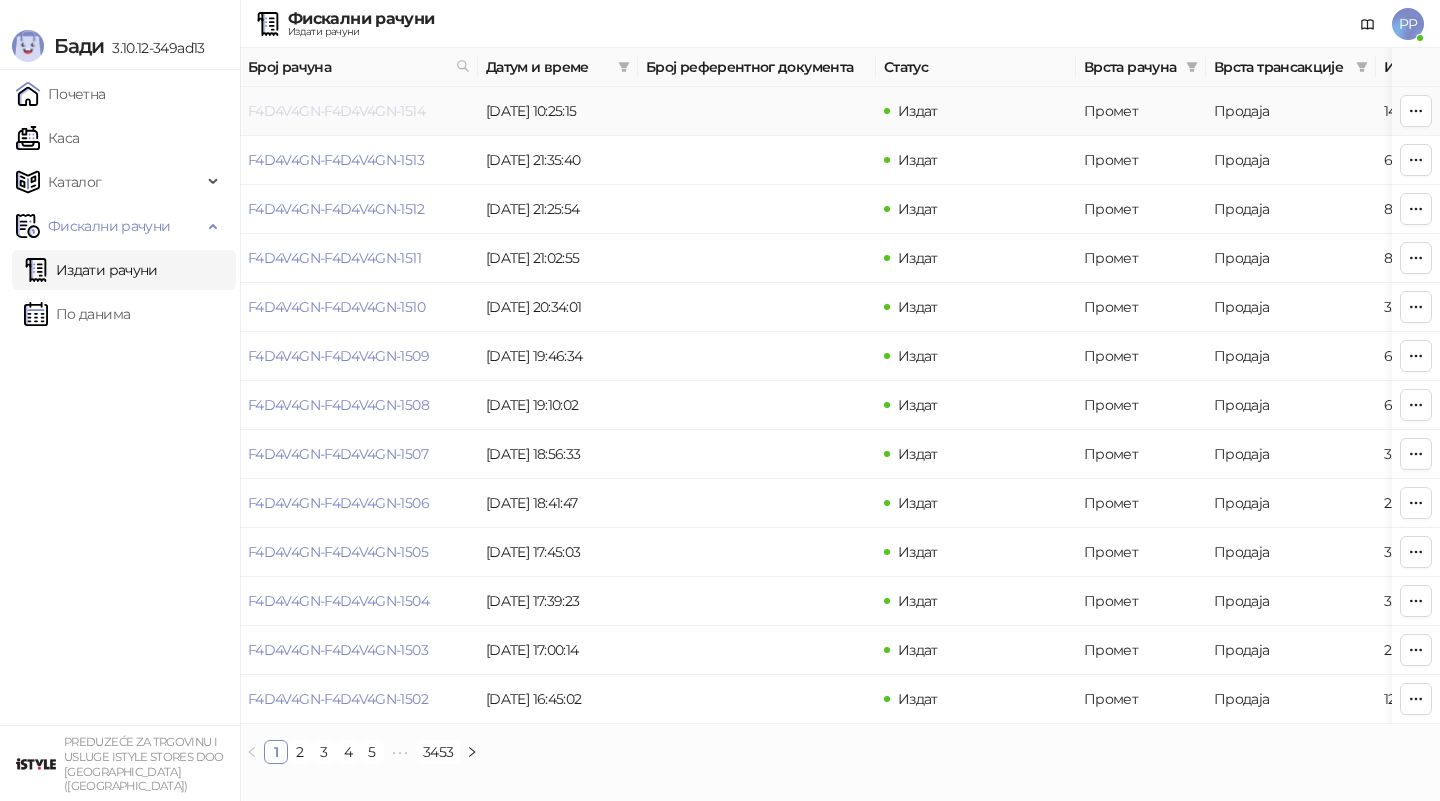 click on "F4D4V4GN-F4D4V4GN-1514" at bounding box center [336, 111] 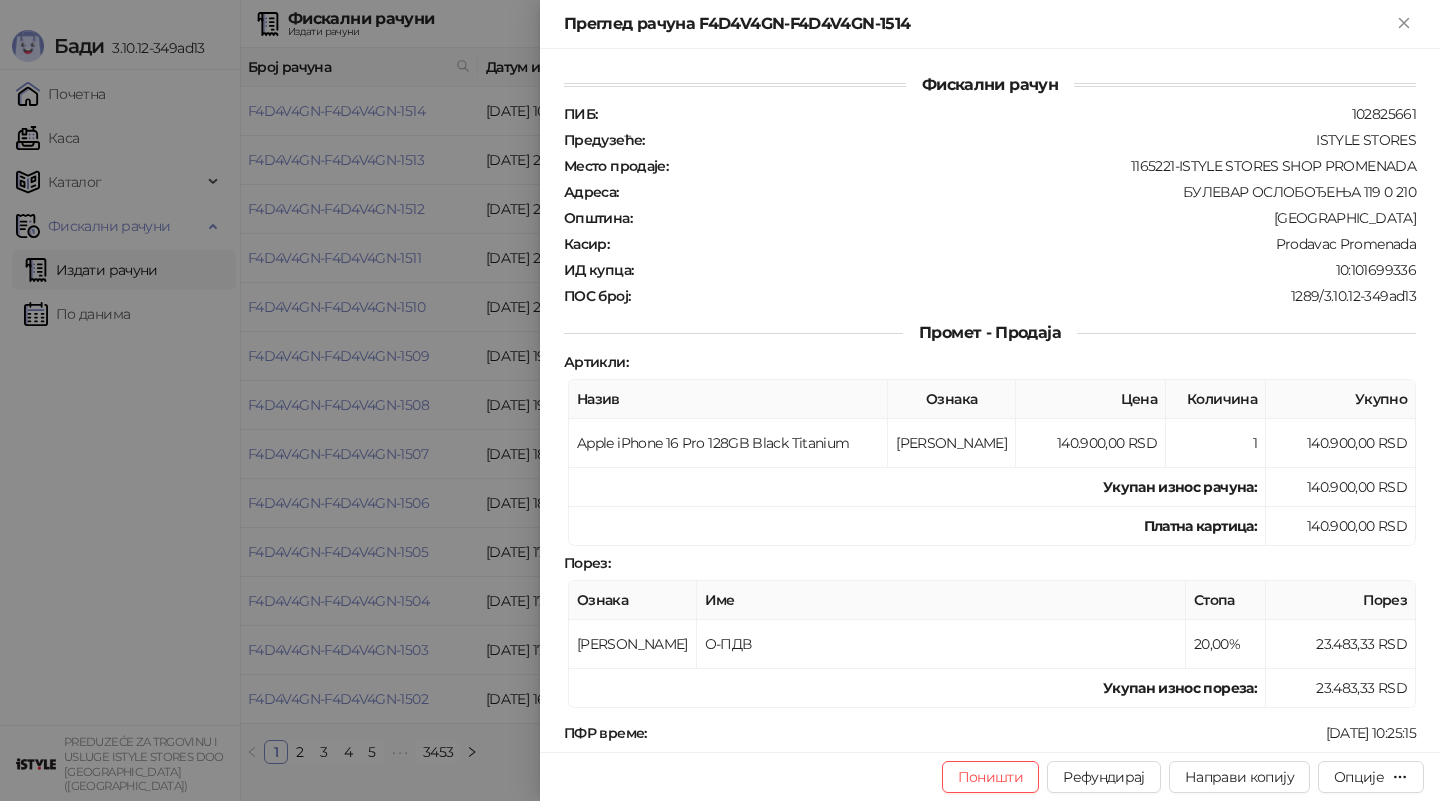click at bounding box center [720, 400] 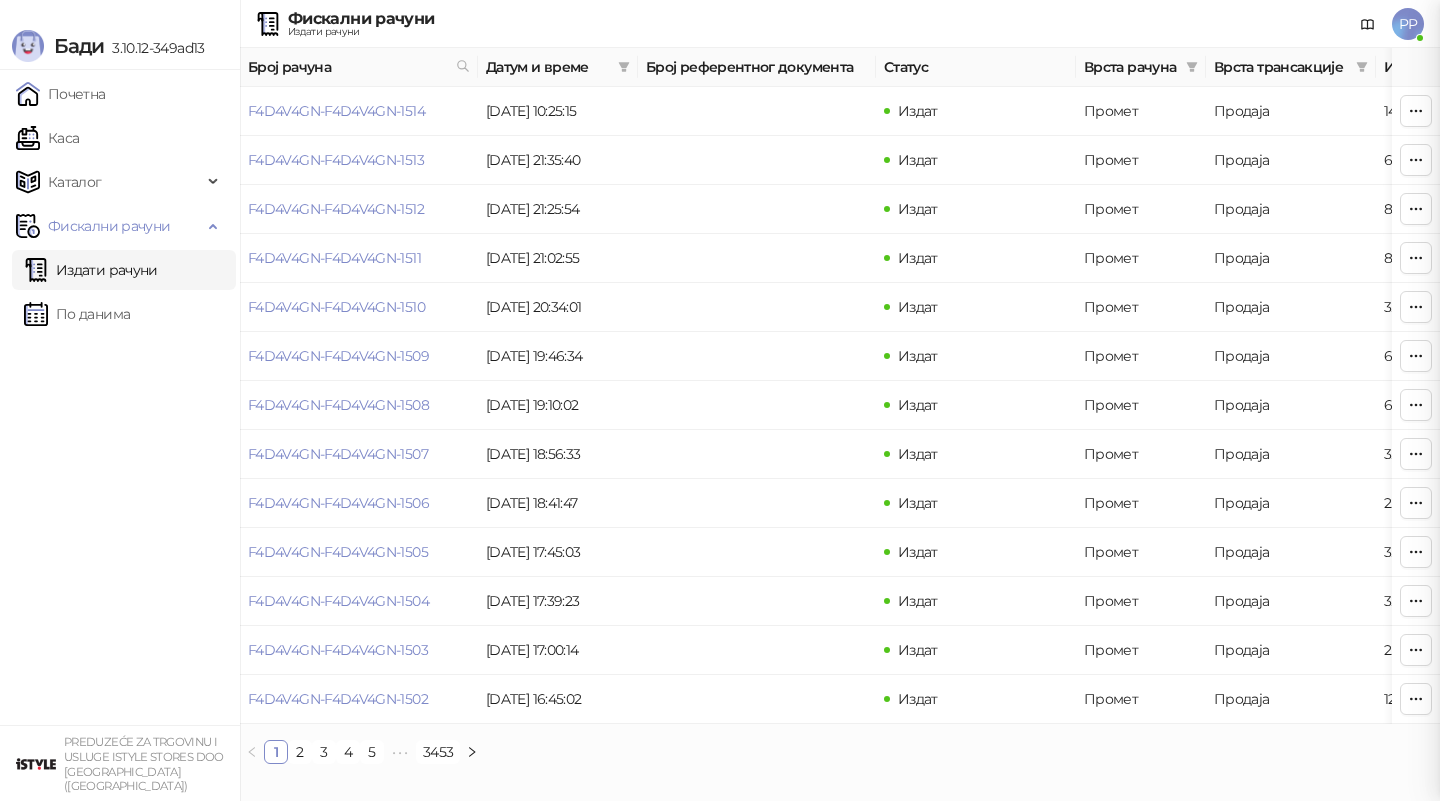 click at bounding box center [720, 400] 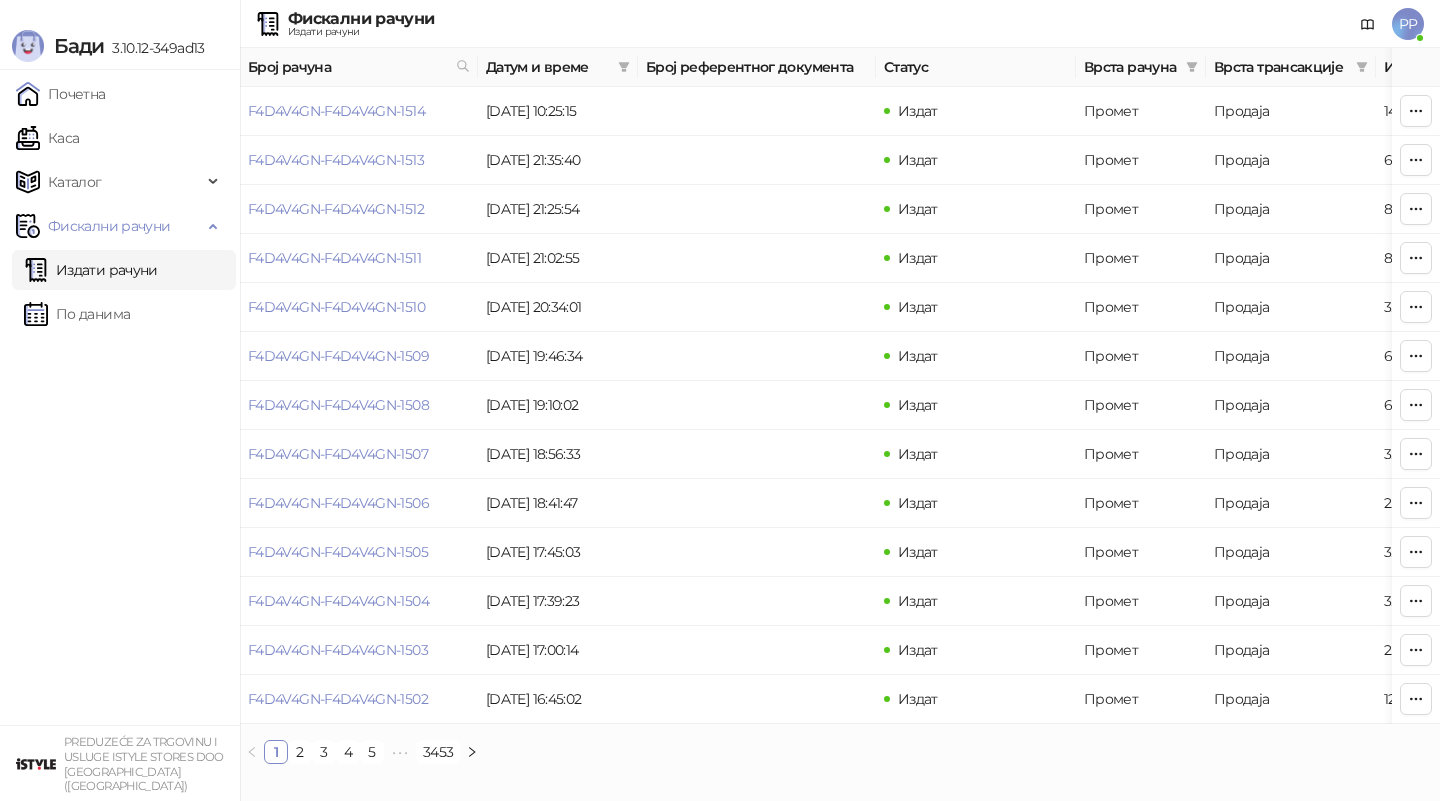 click on "Каса" at bounding box center (47, 138) 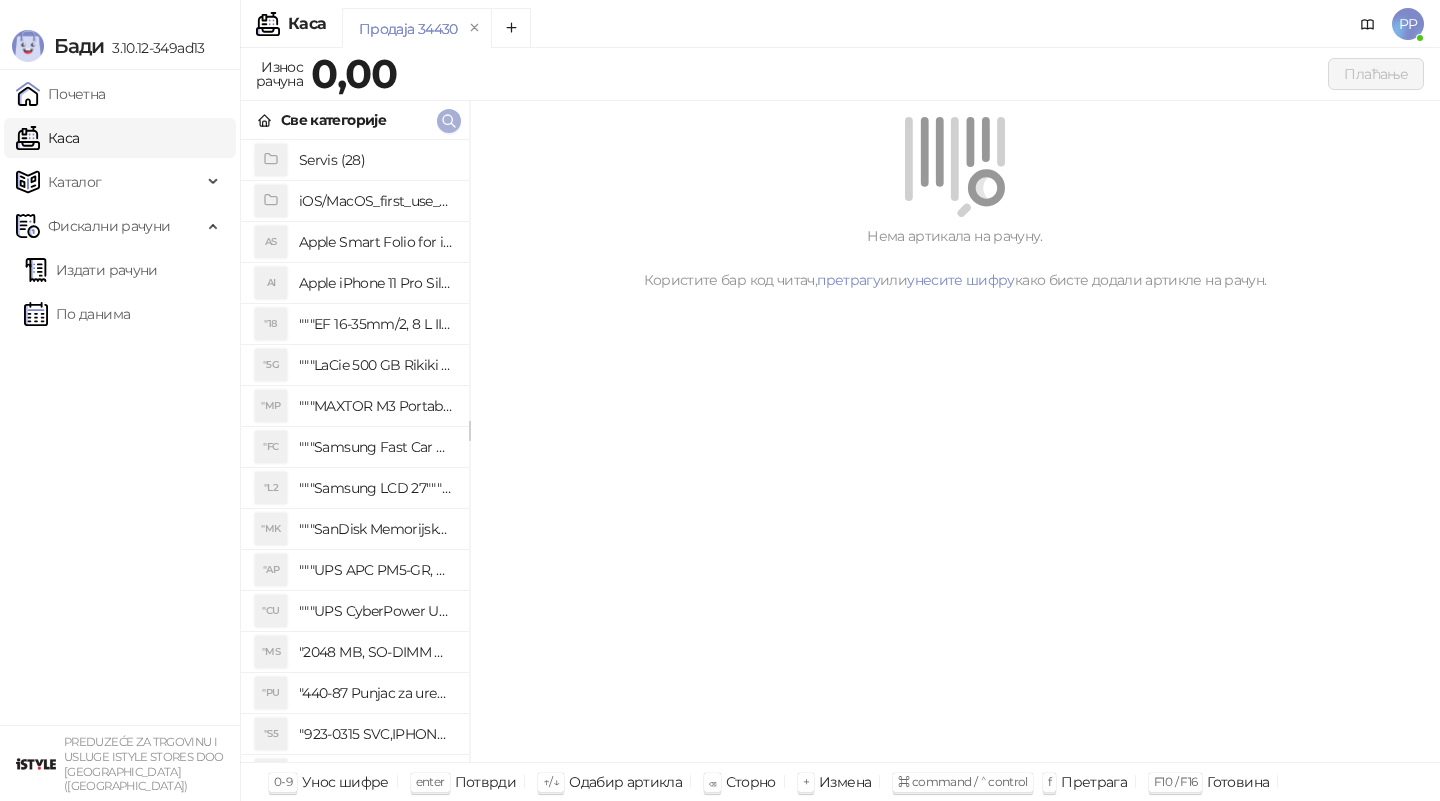 click 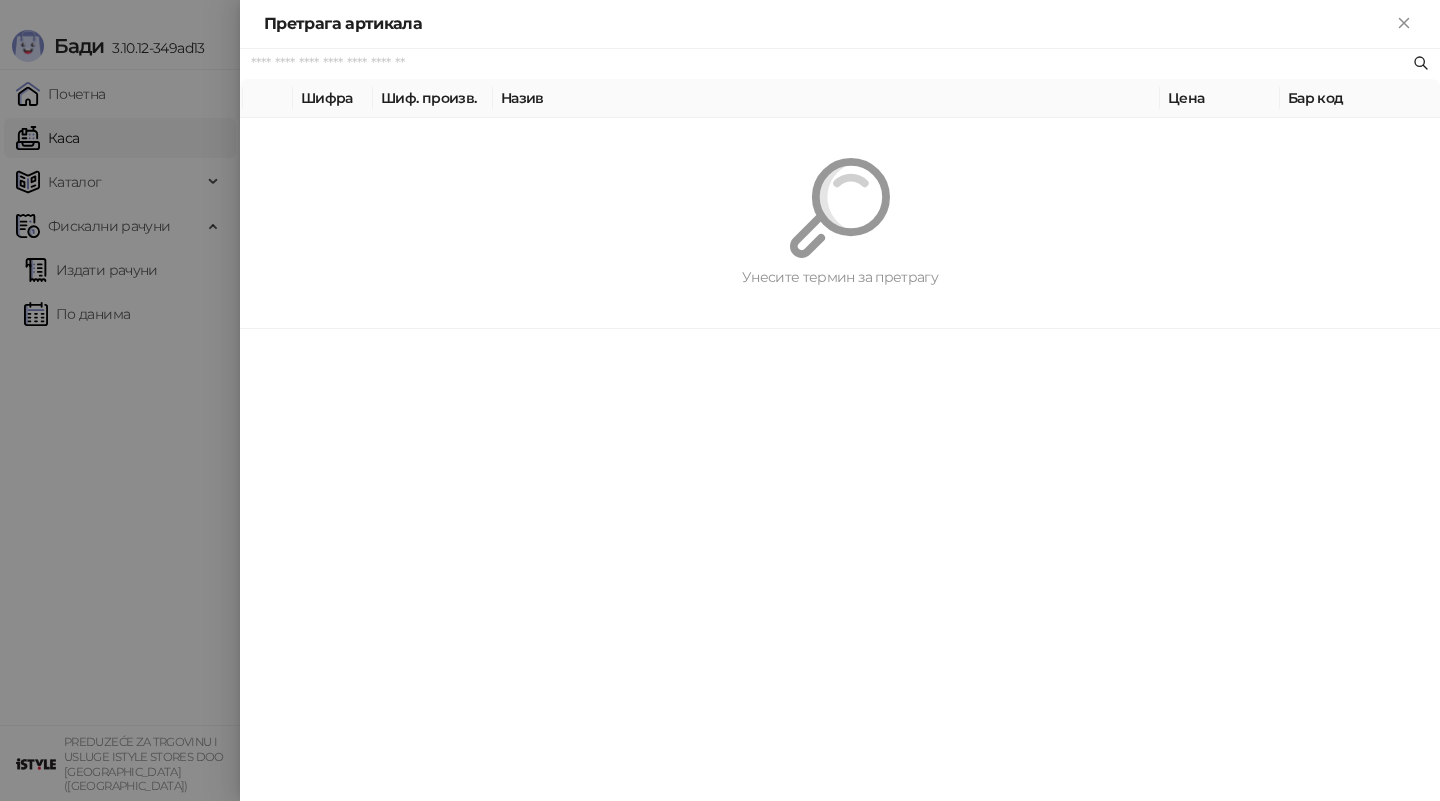paste on "*********" 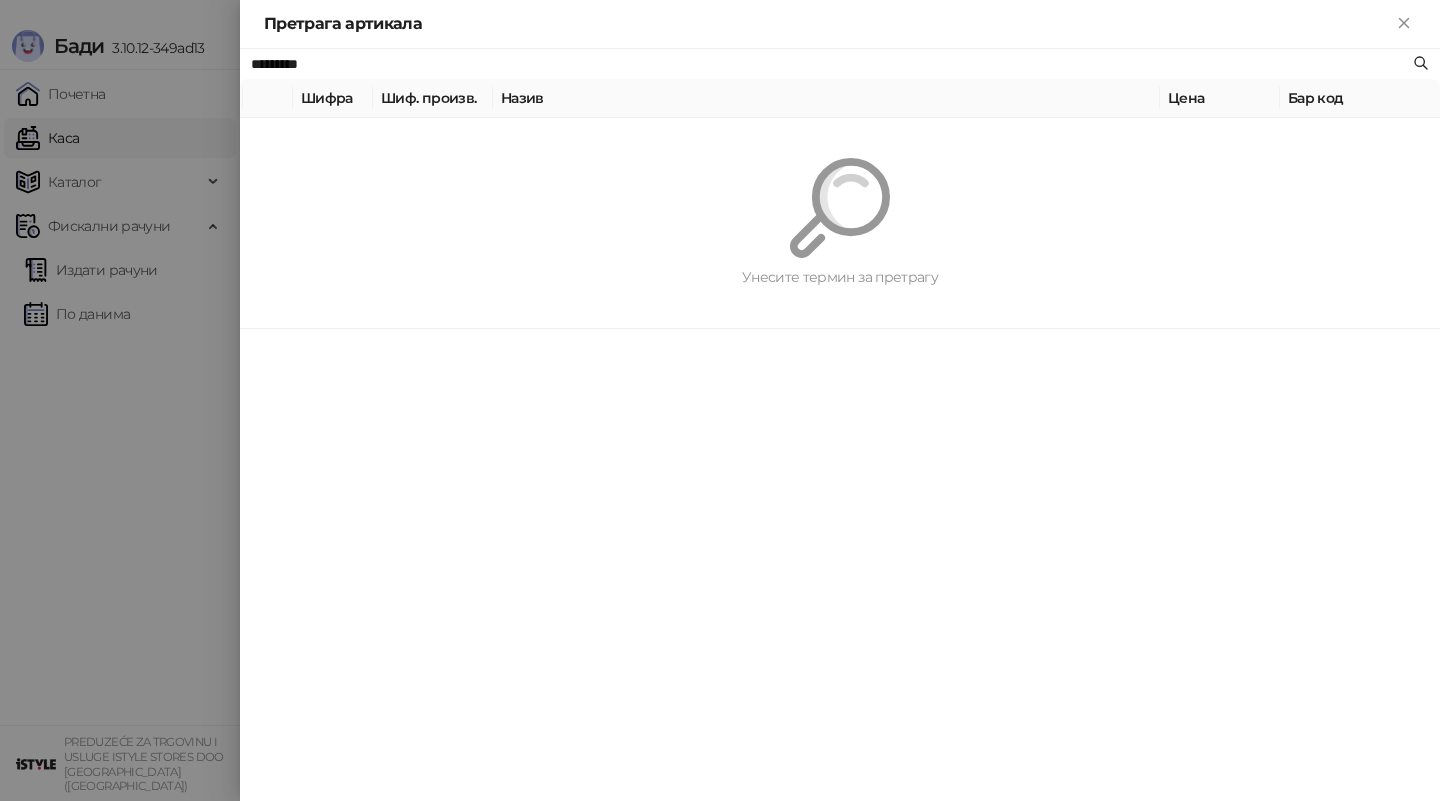 type on "*********" 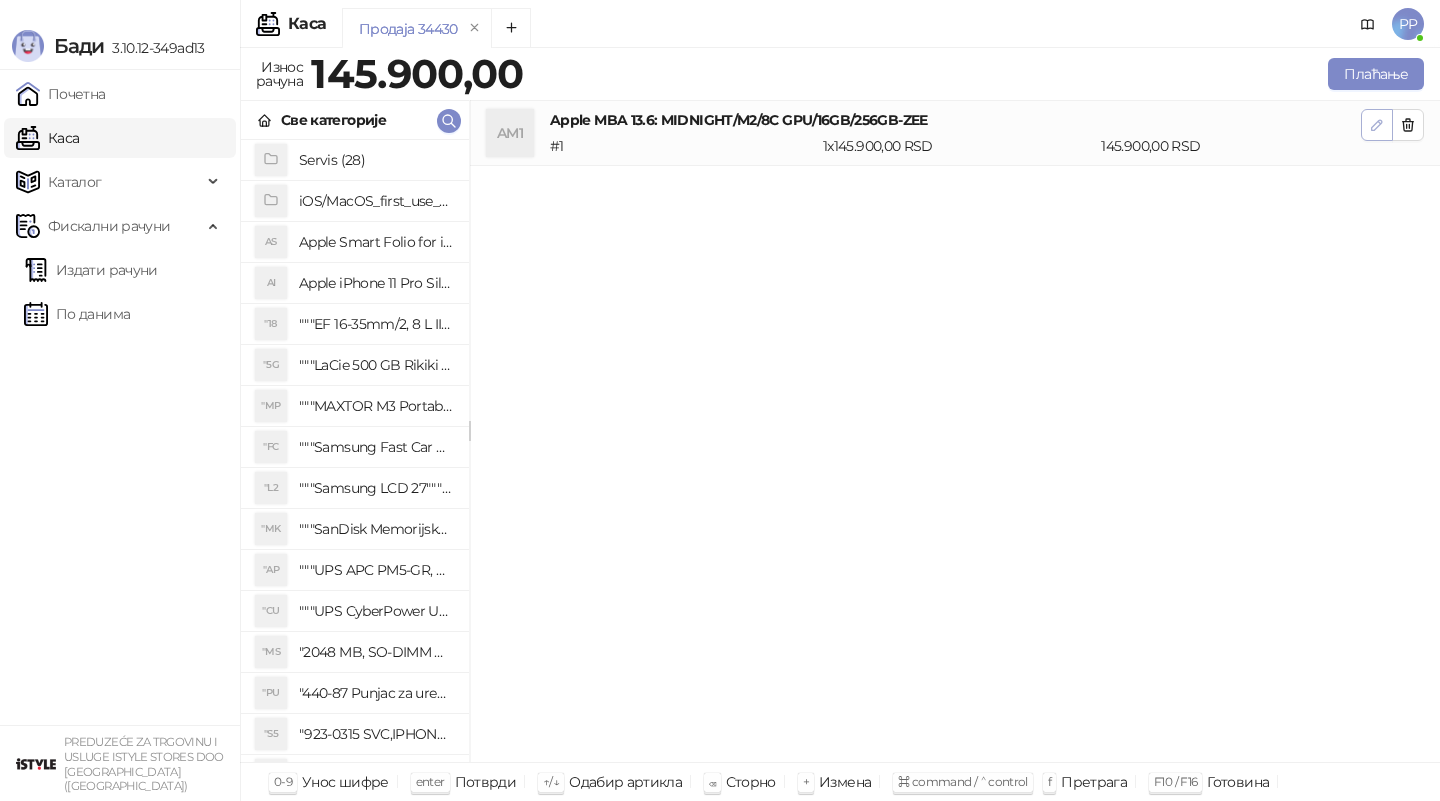 click at bounding box center [1377, 124] 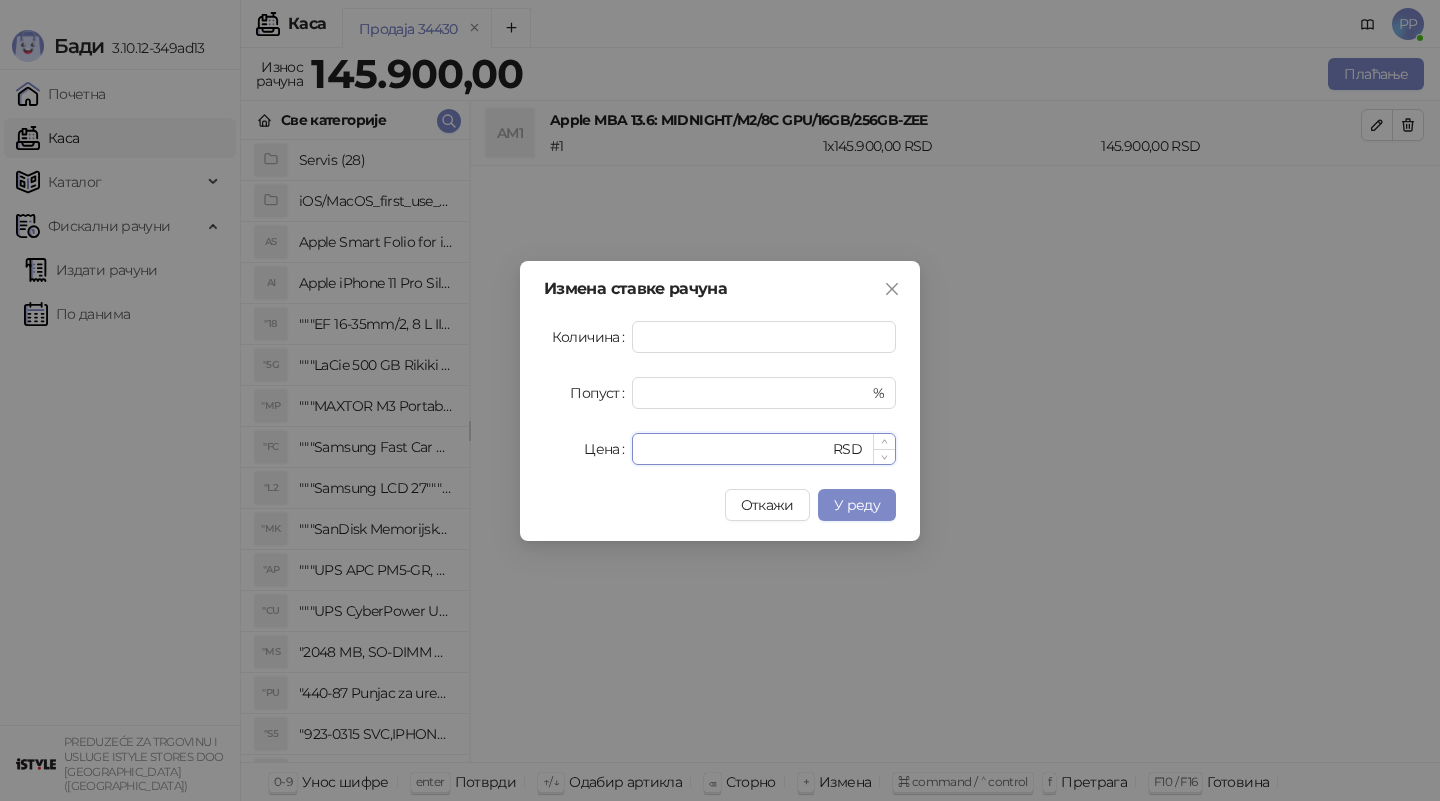 click on "******" at bounding box center (736, 449) 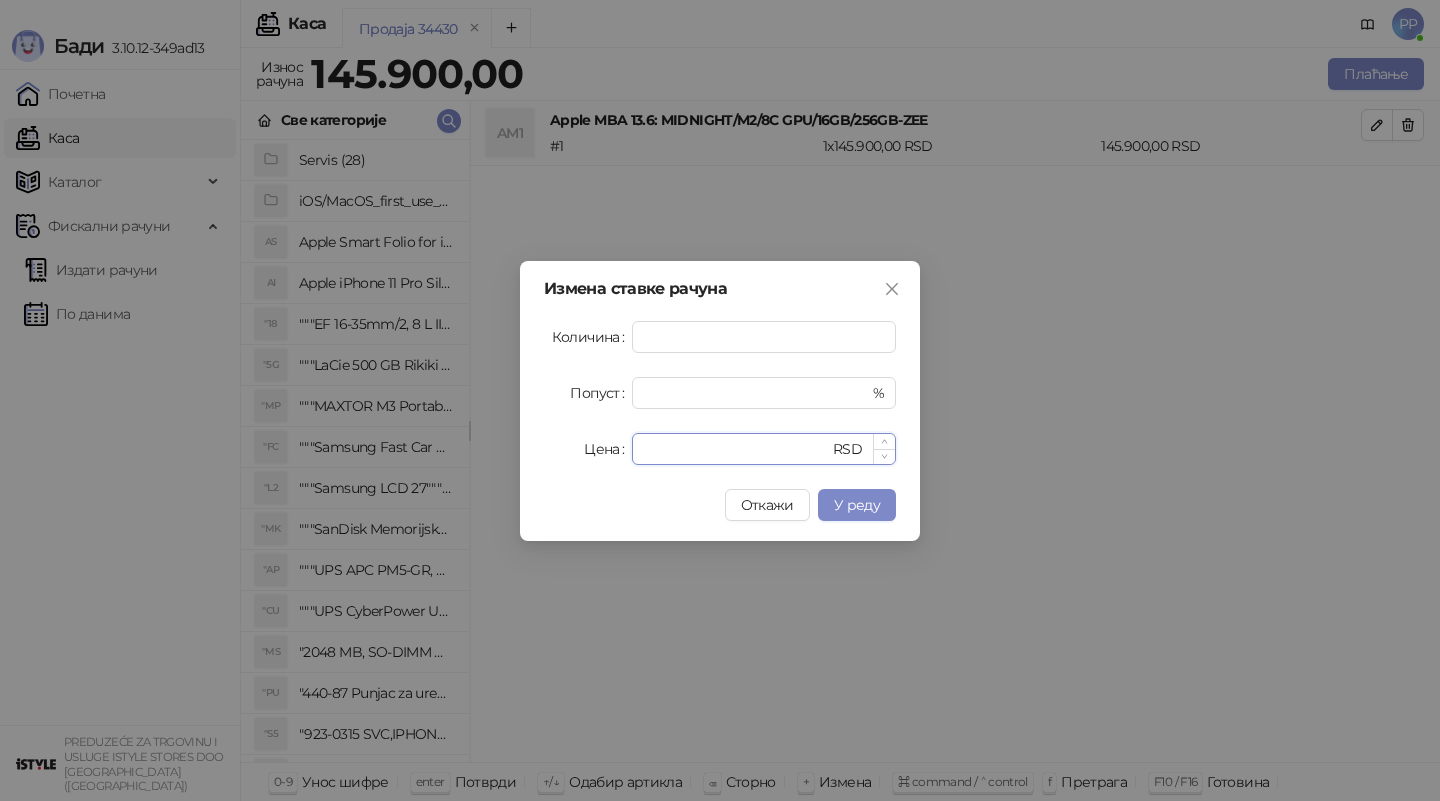click on "******" at bounding box center (736, 449) 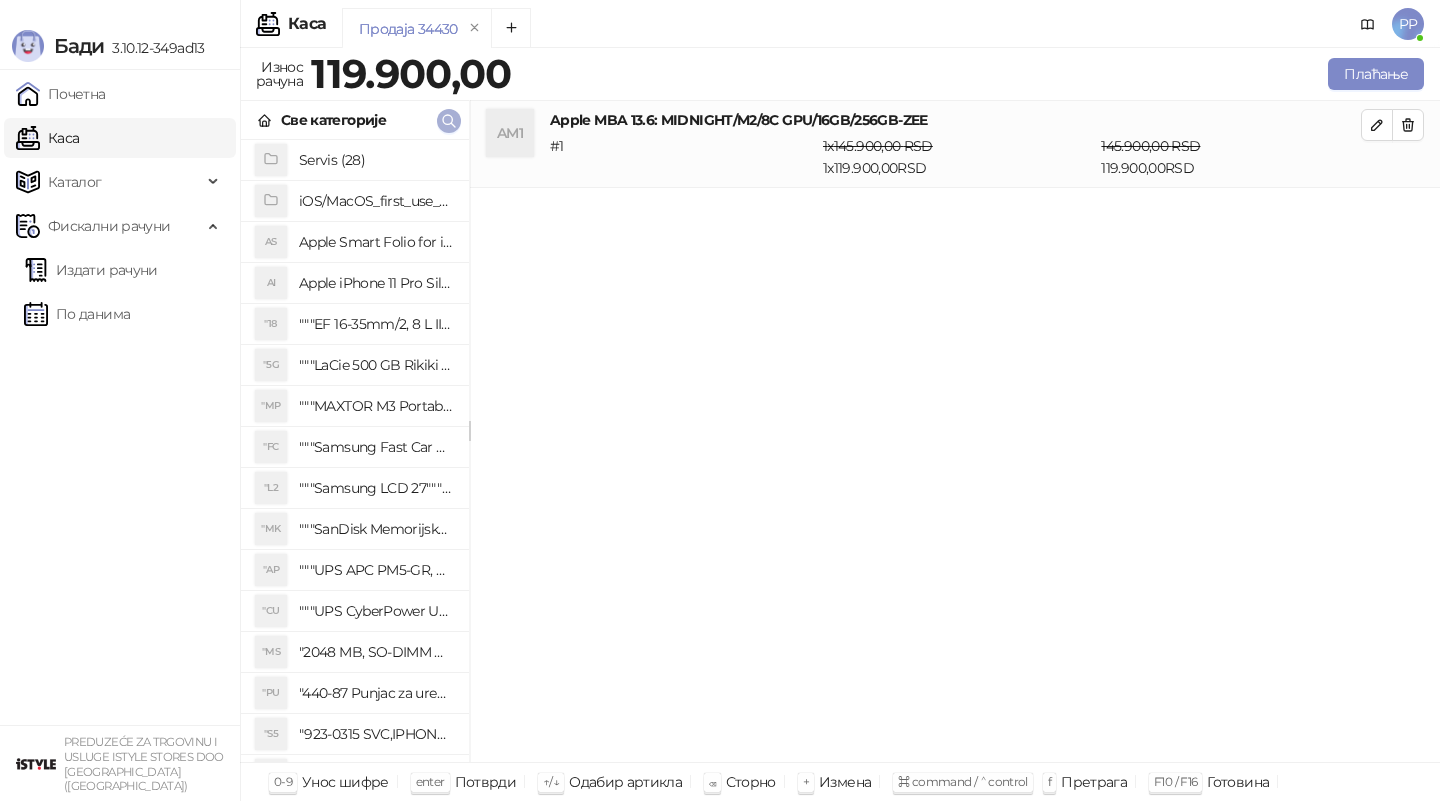 click 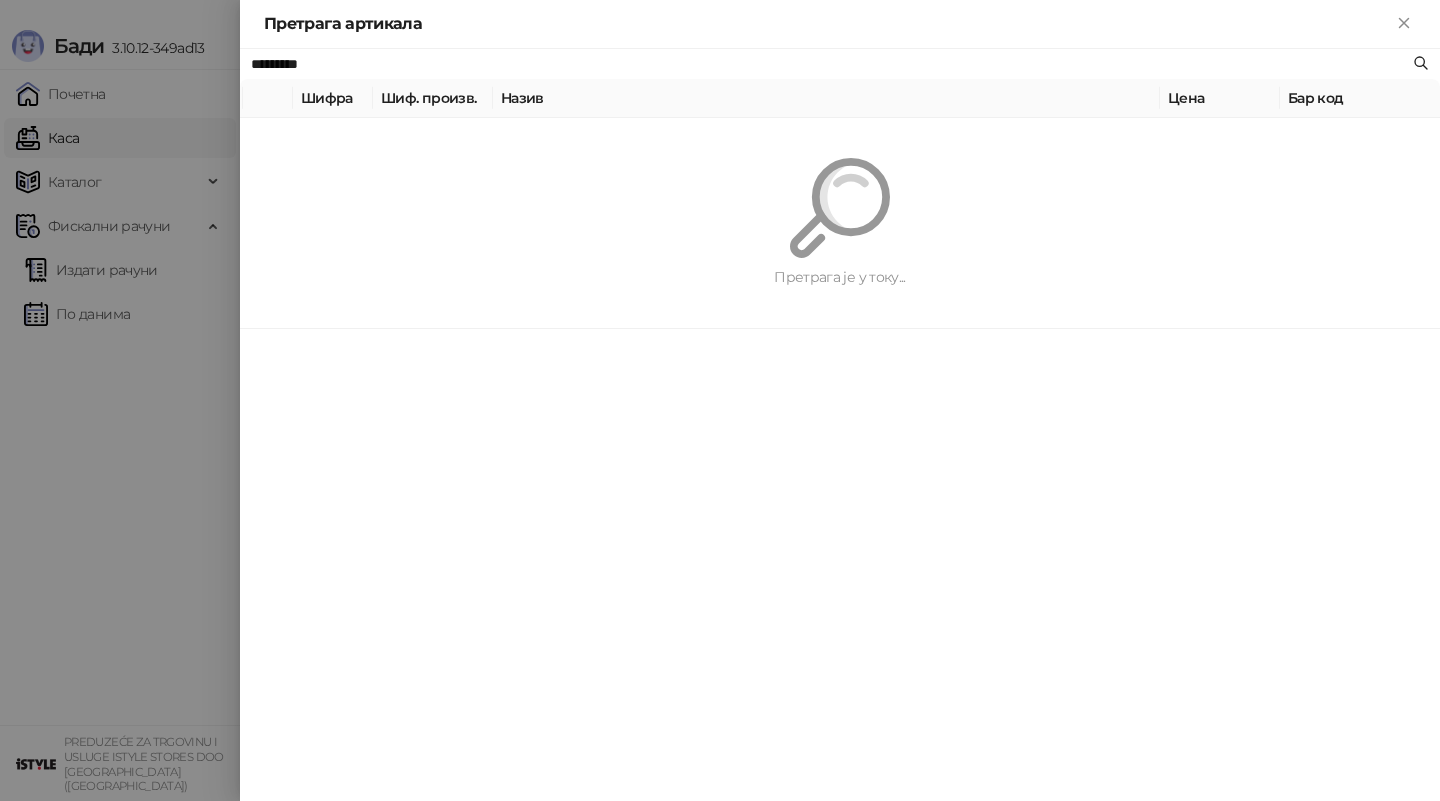 paste 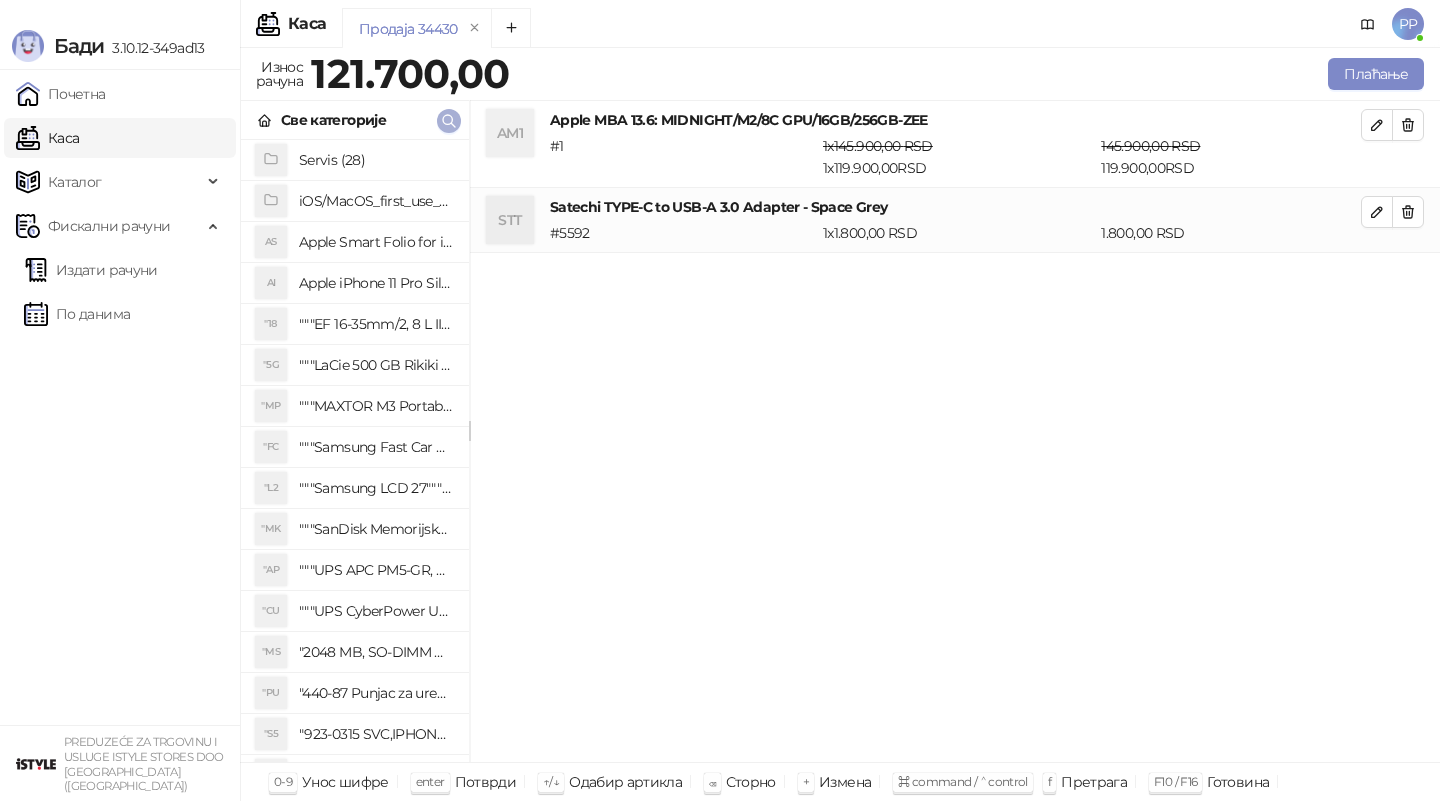click 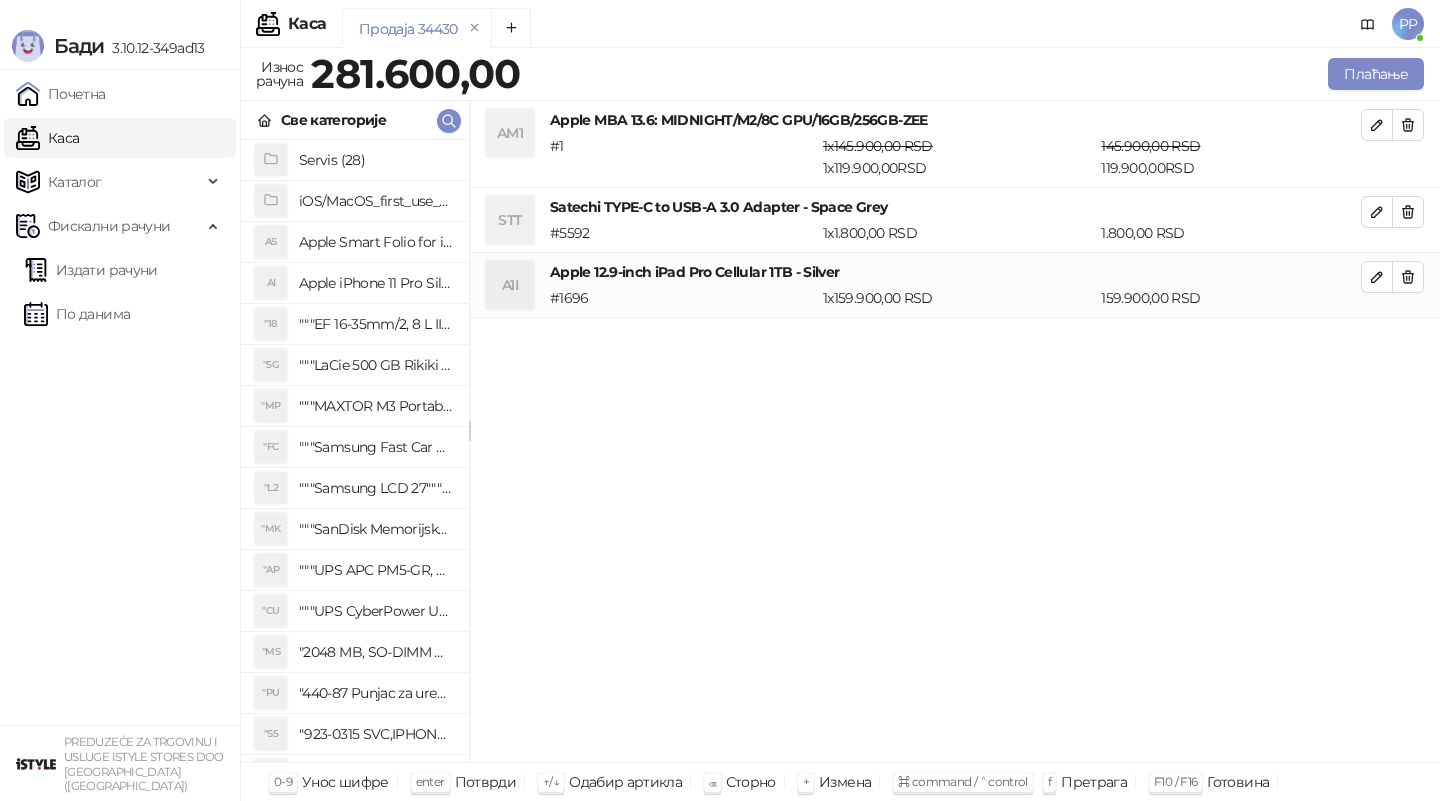 click at bounding box center (1408, 277) 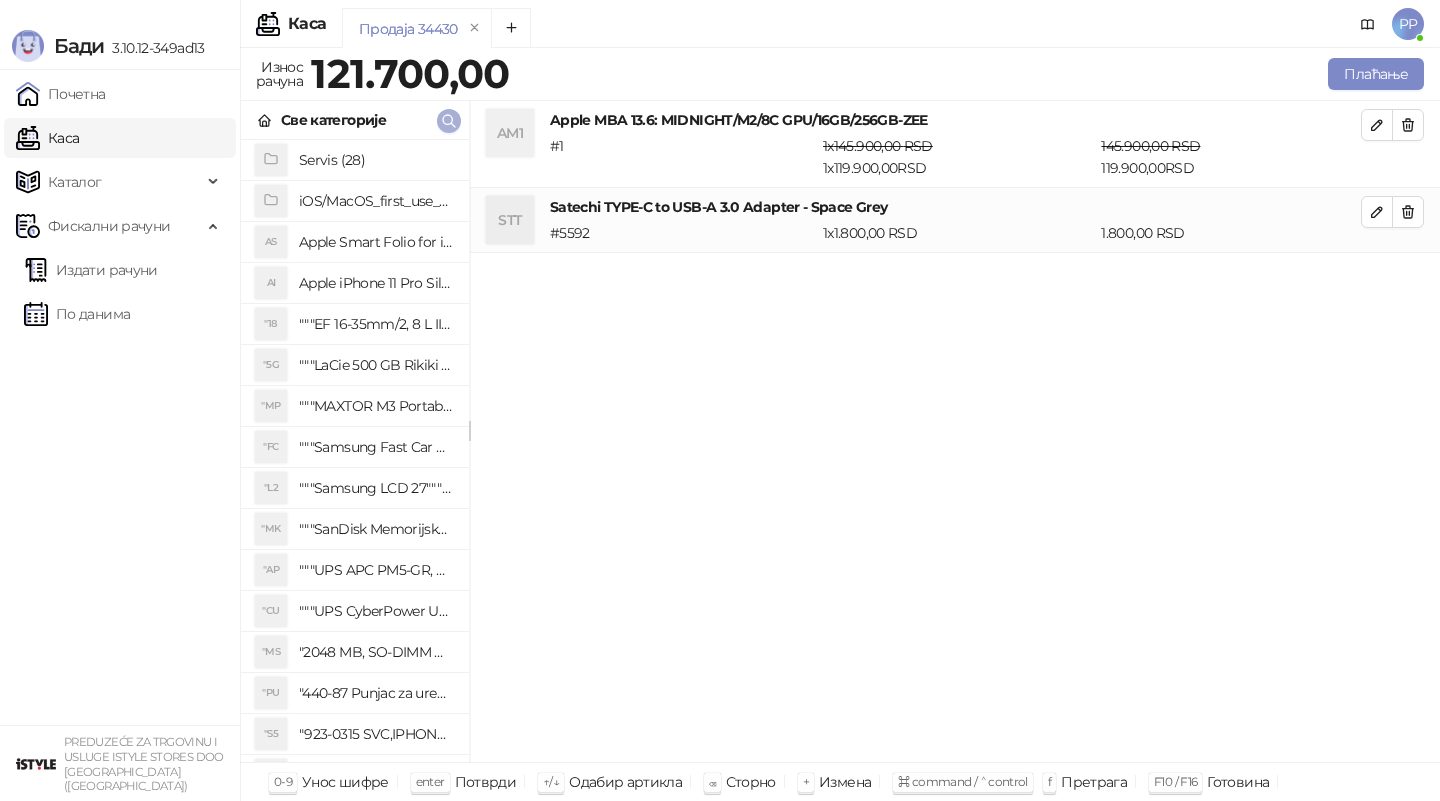 click 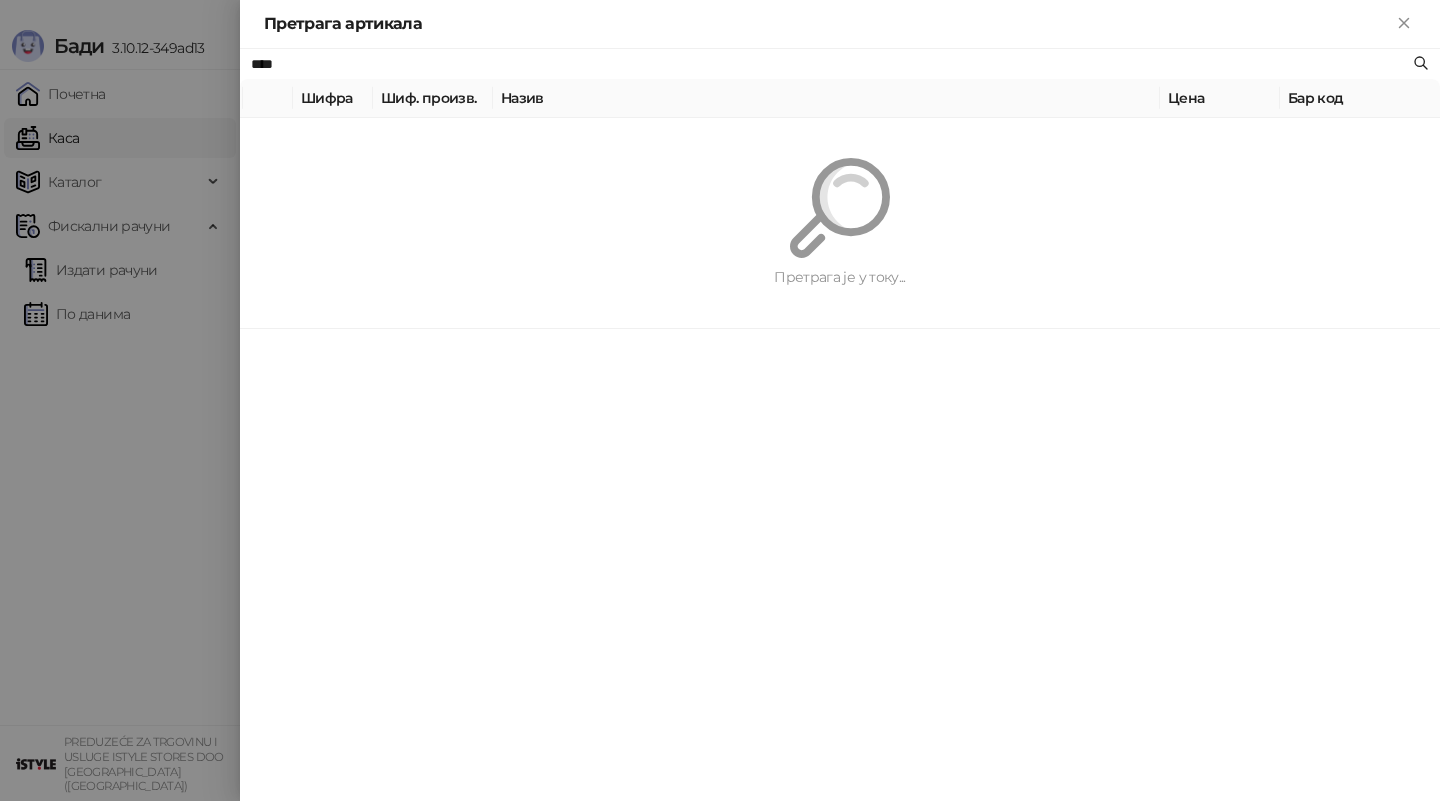 paste on "*****" 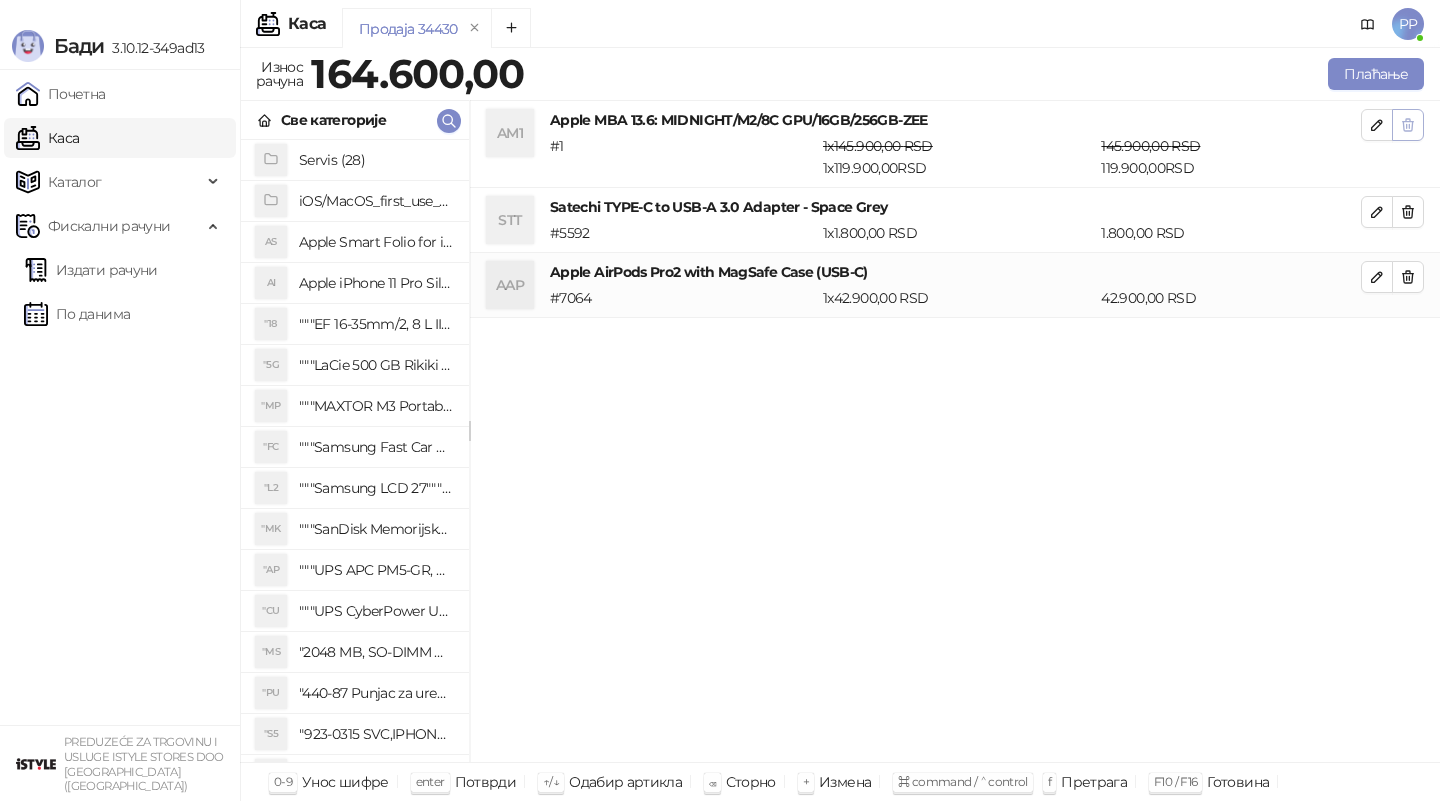 click 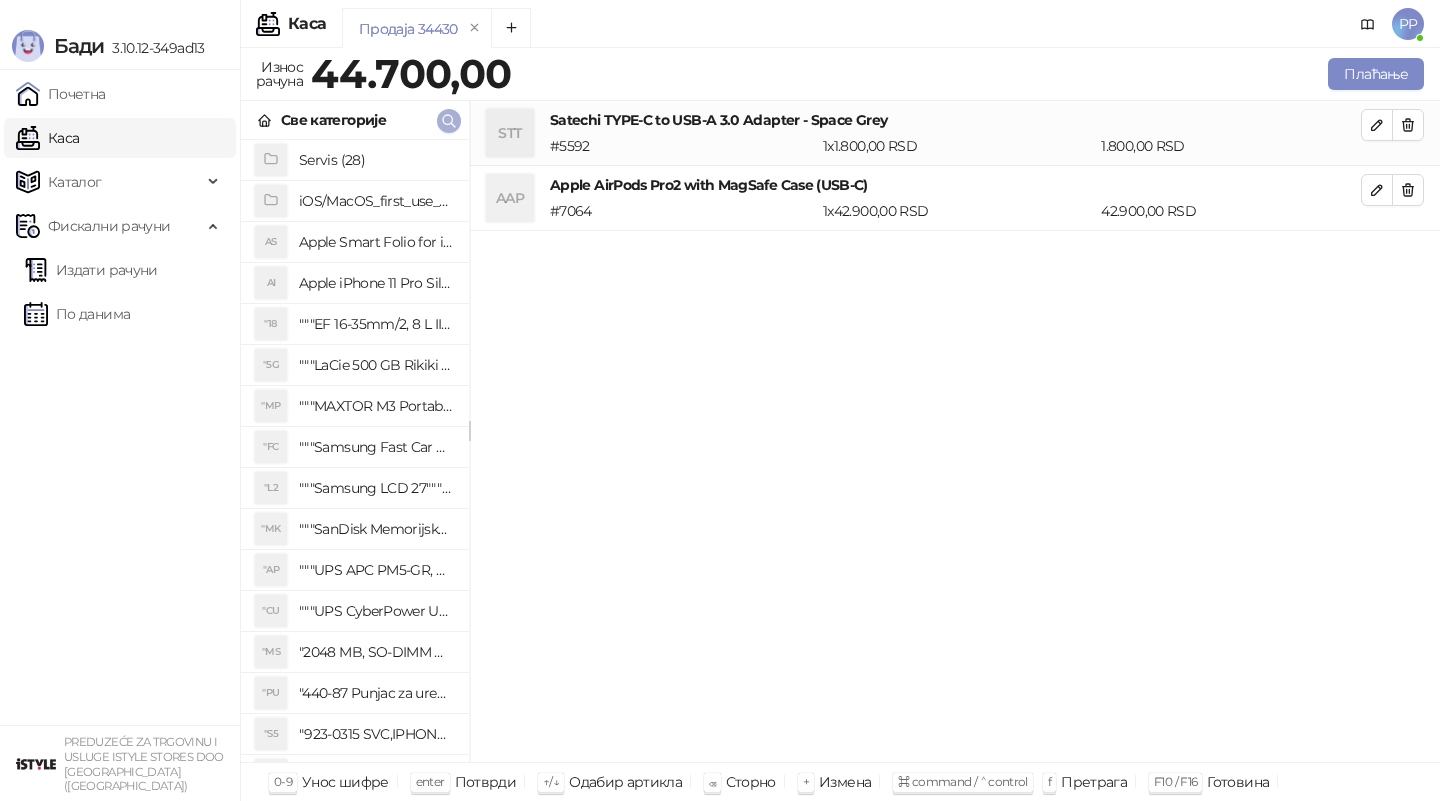 click 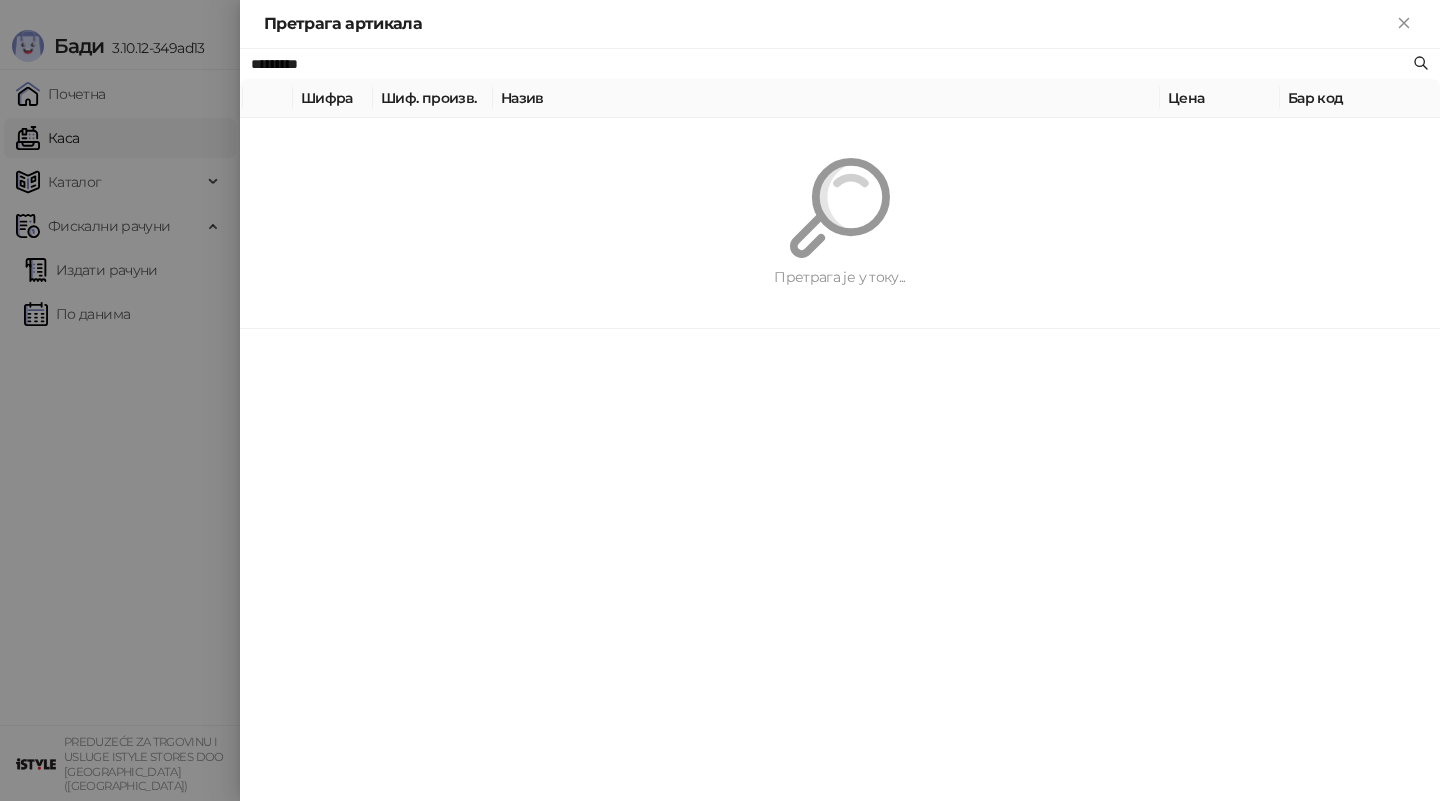 paste 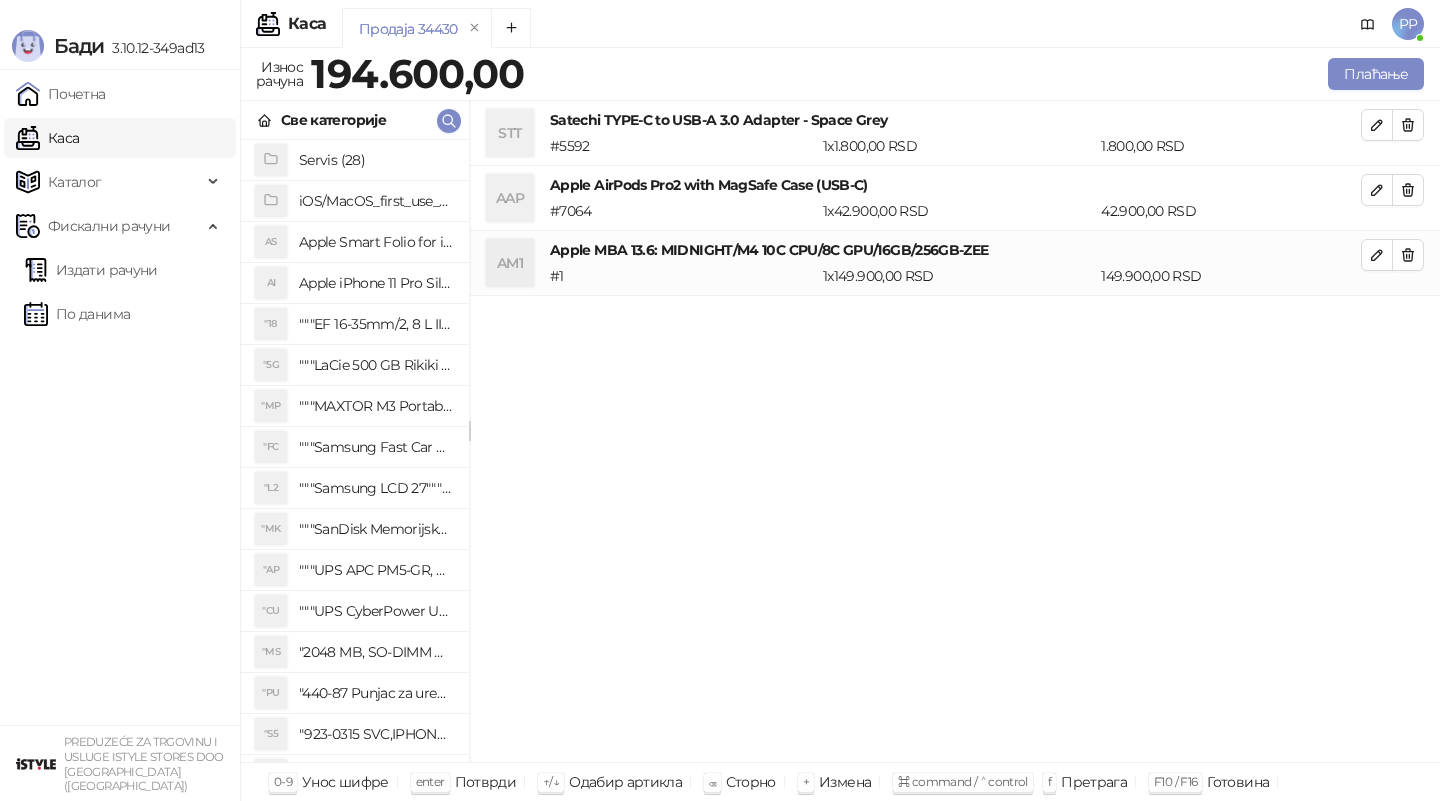 click at bounding box center (1377, 255) 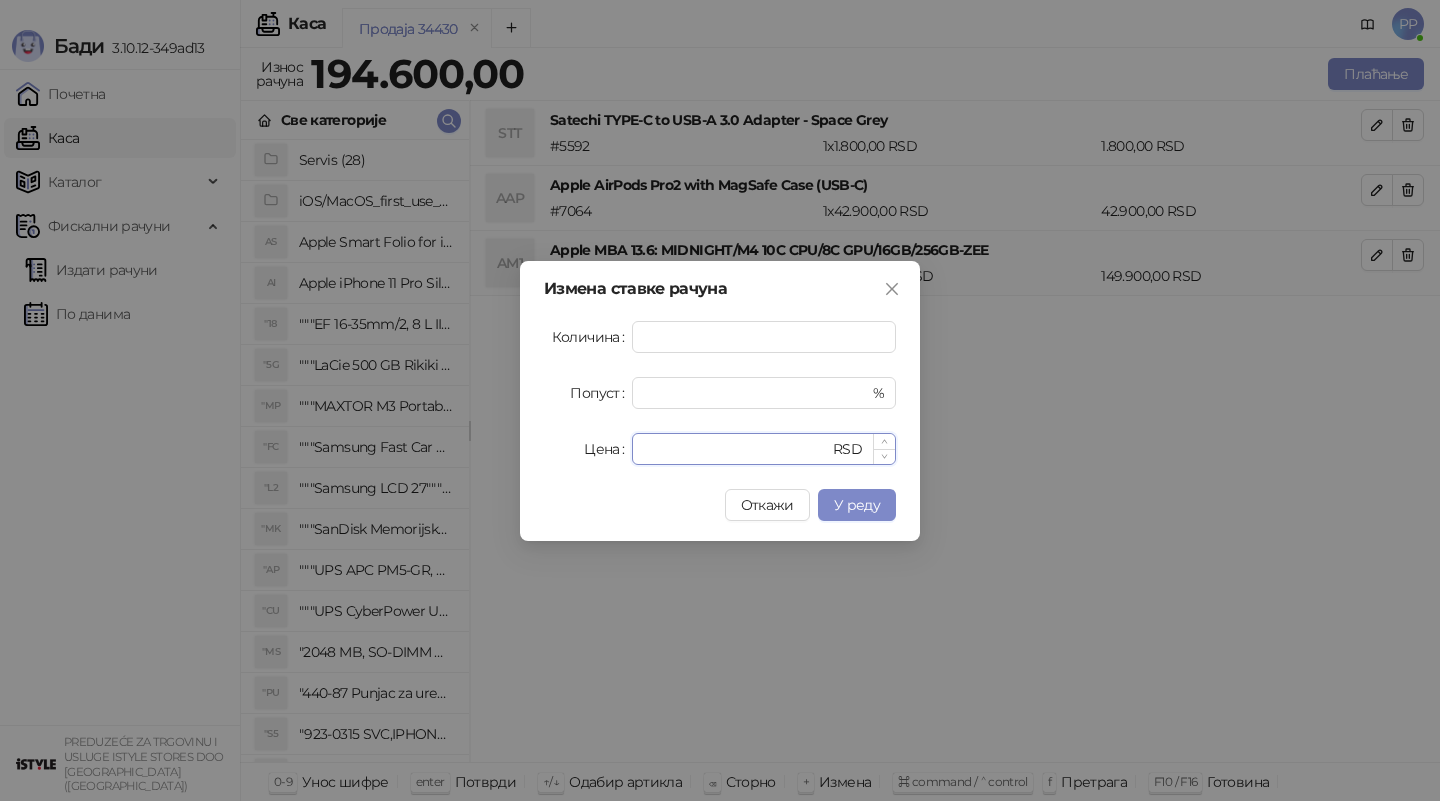 click on "******" at bounding box center [736, 449] 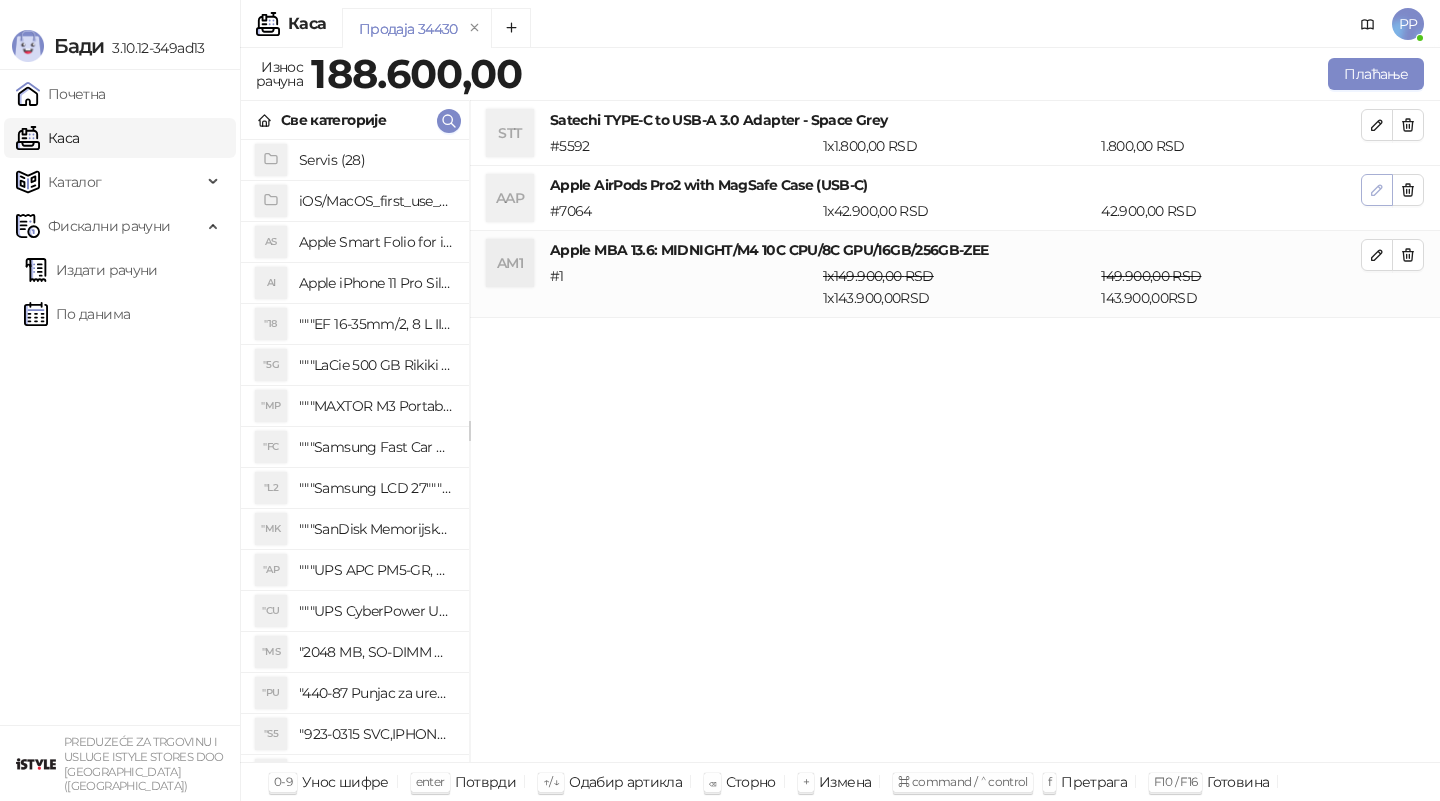 click at bounding box center (1377, 189) 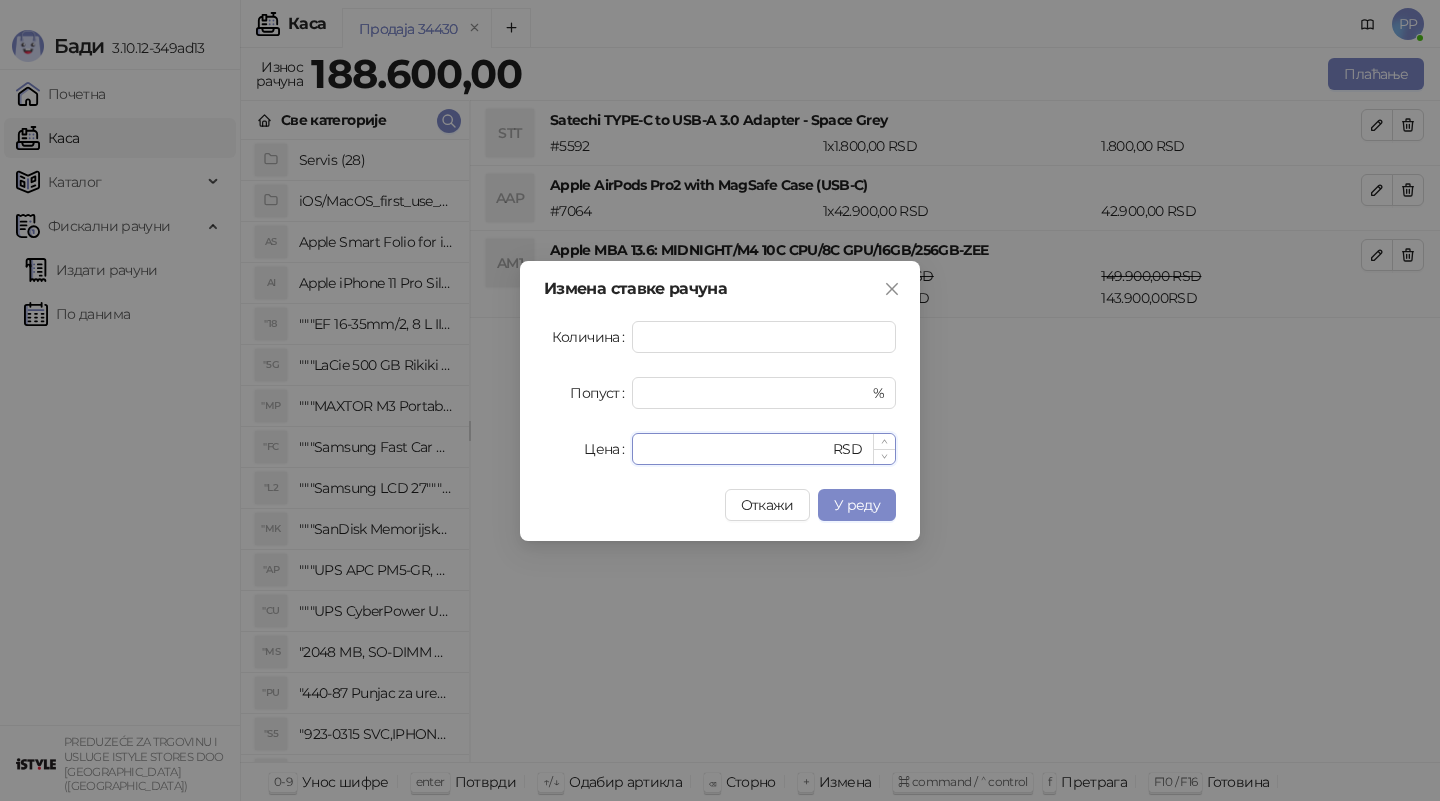 click on "*****" at bounding box center [736, 449] 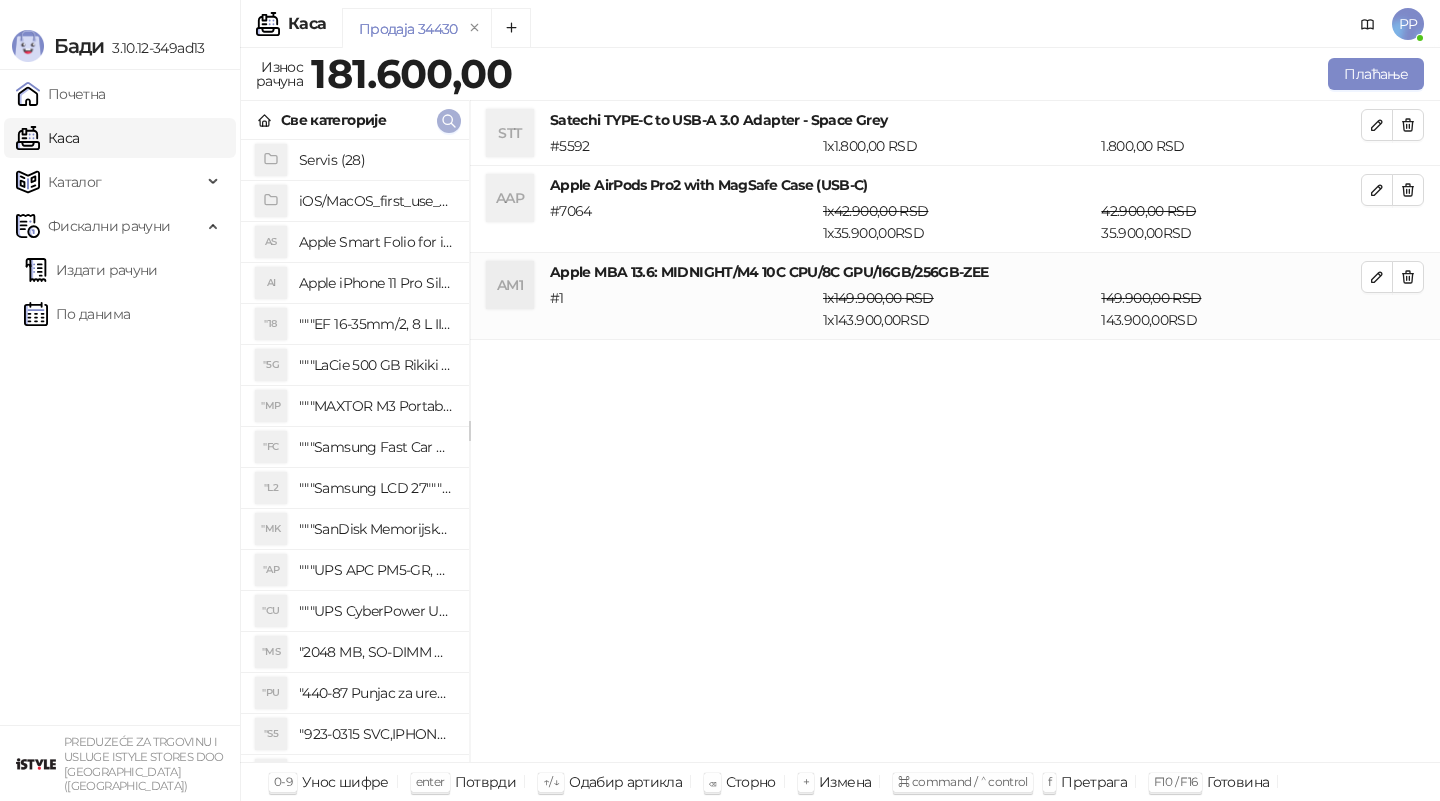 click 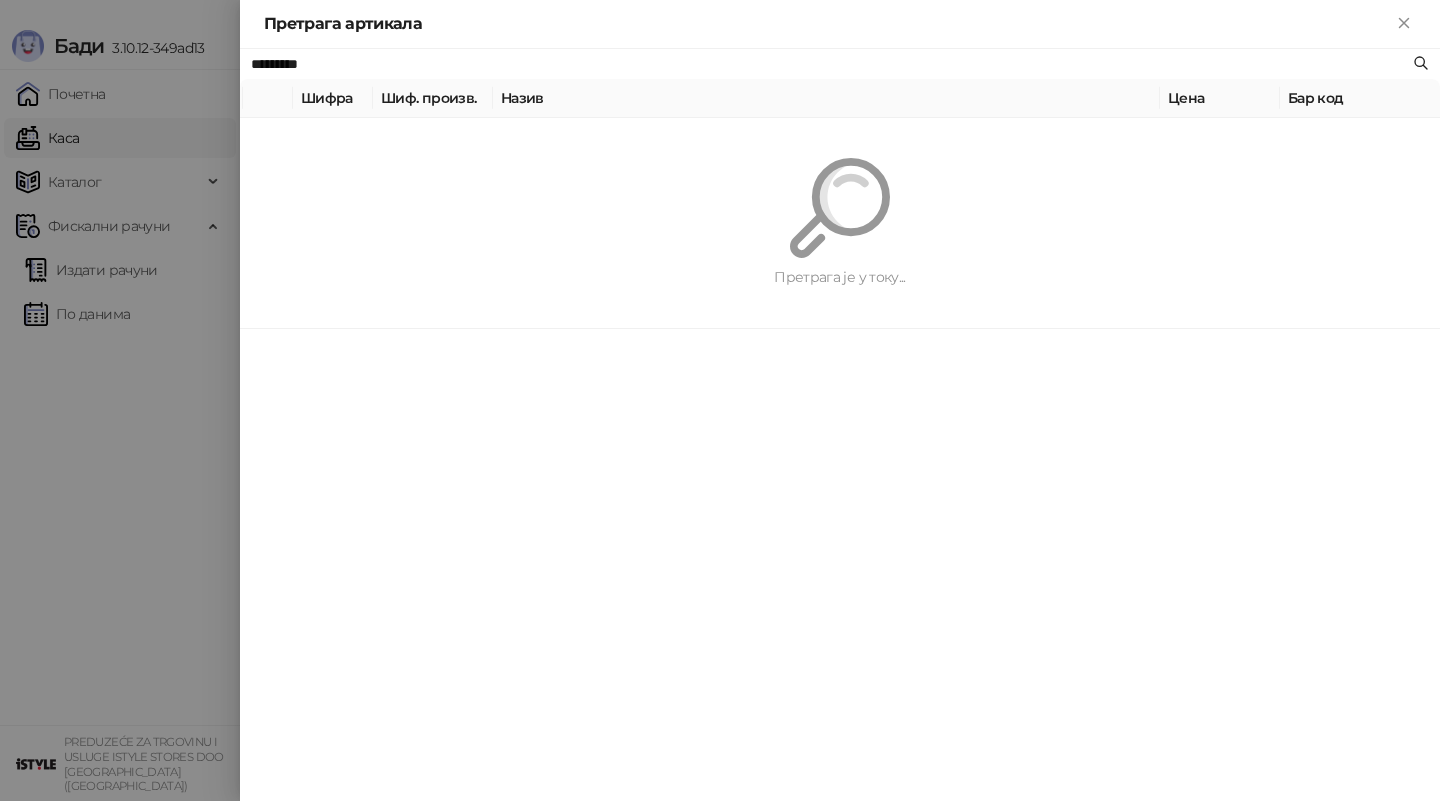 paste 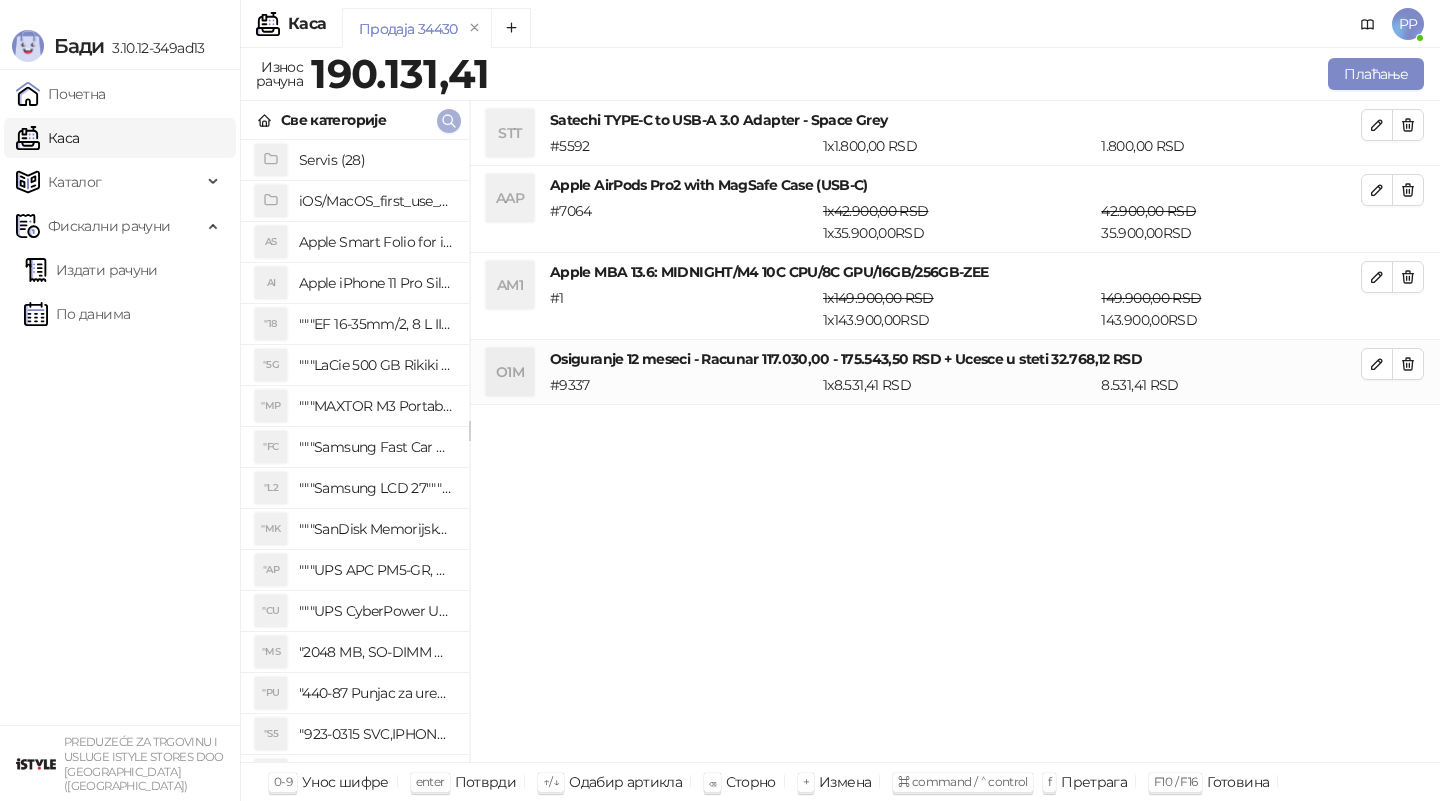 click at bounding box center (449, 120) 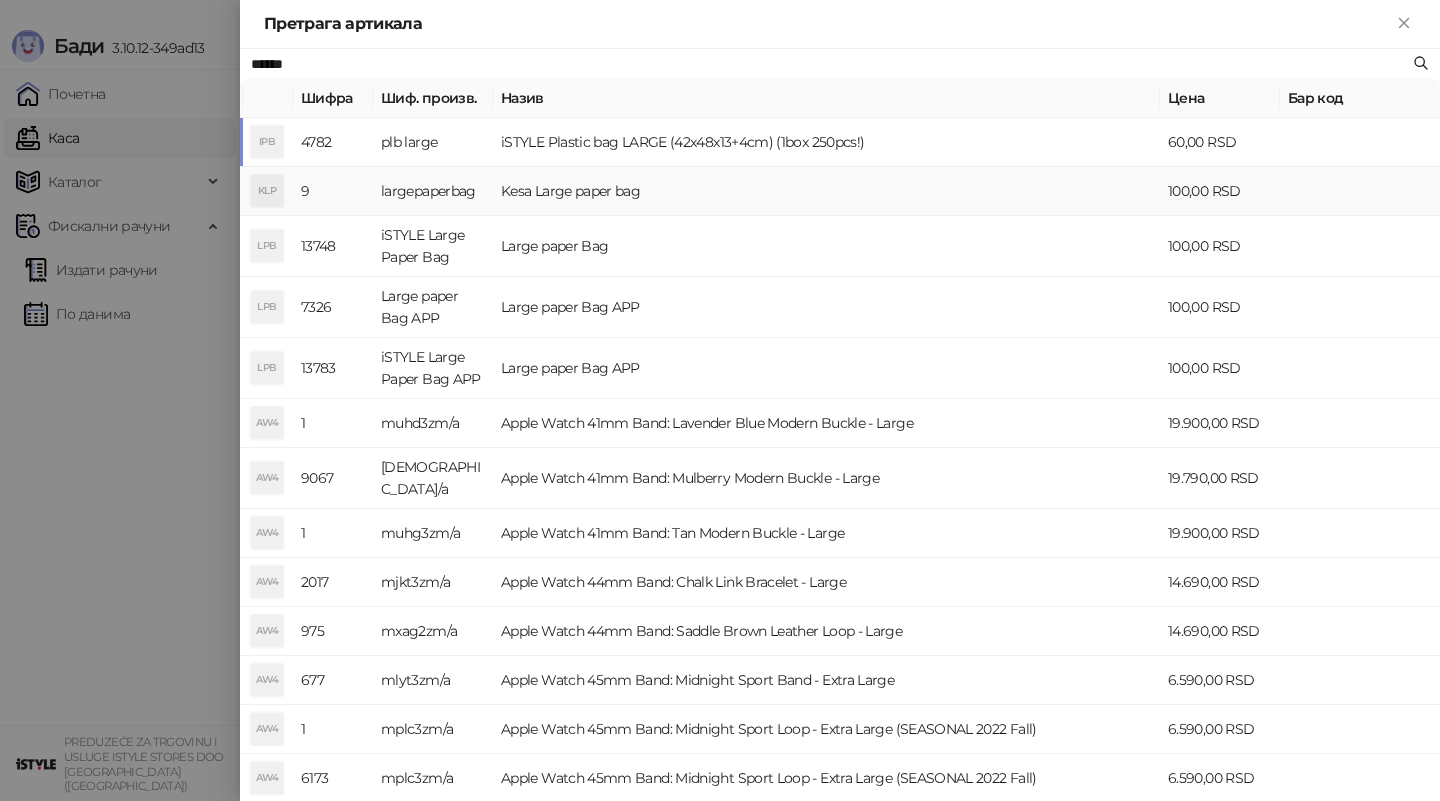 type on "*****" 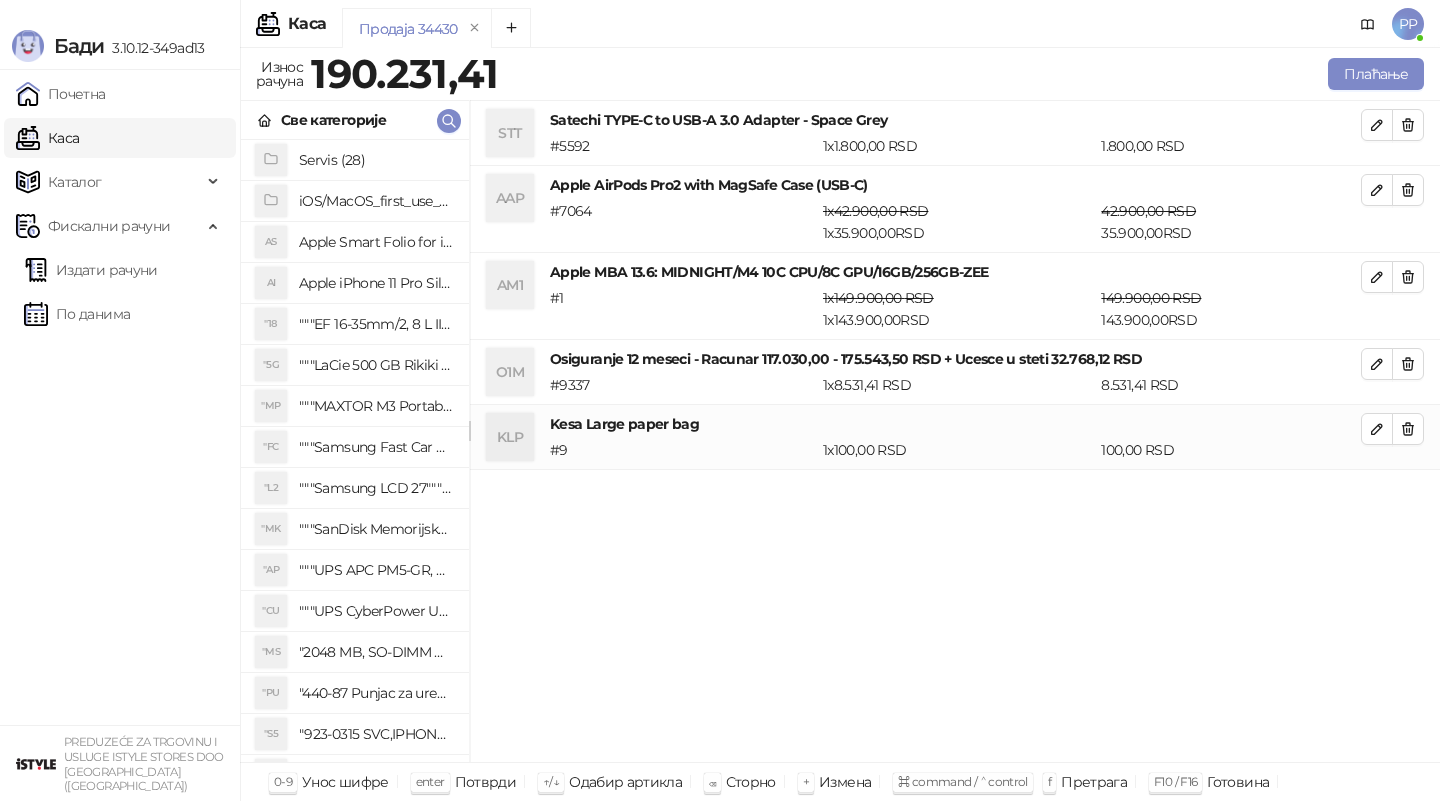 click on "Плаћање" at bounding box center [965, 74] 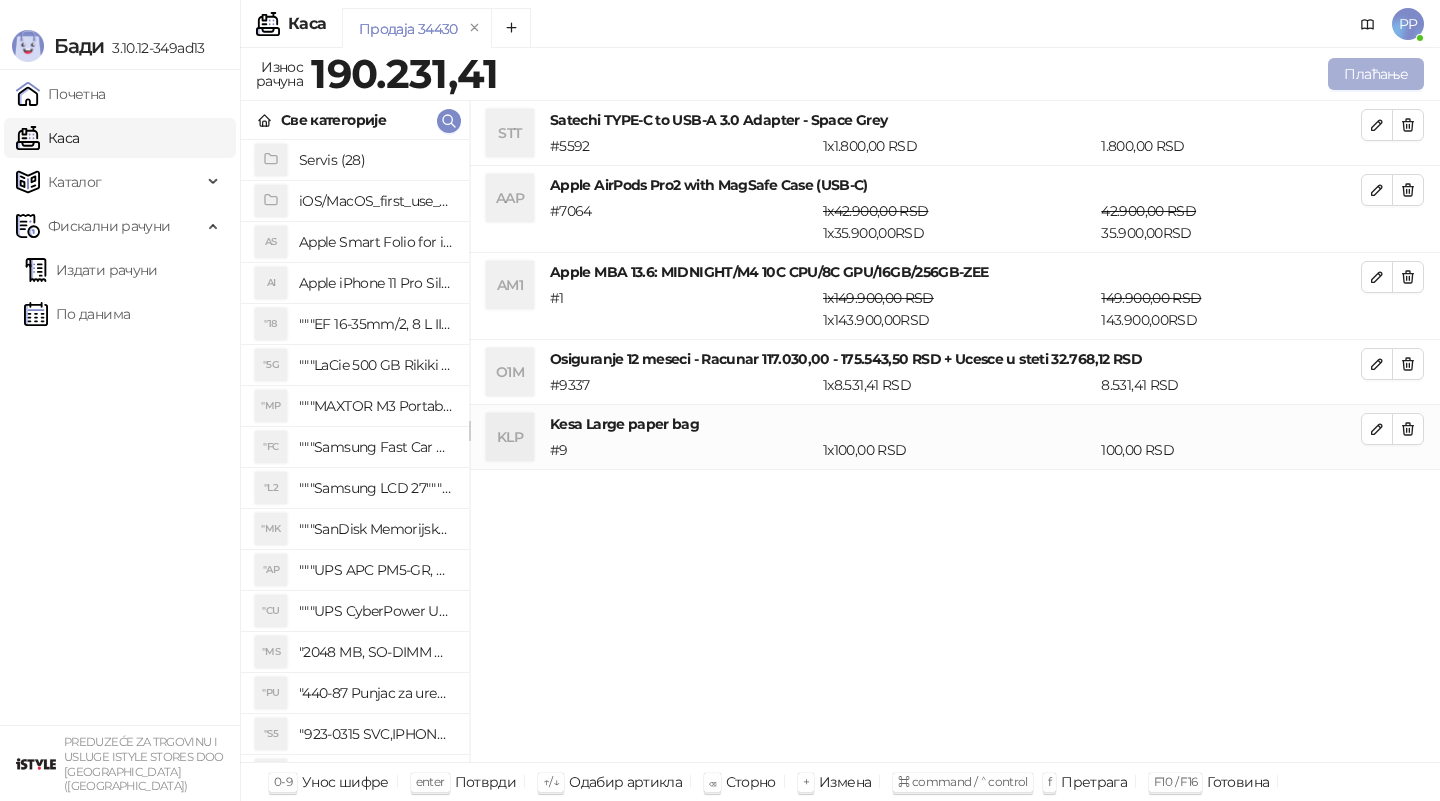 click on "Плаћање" at bounding box center [1376, 74] 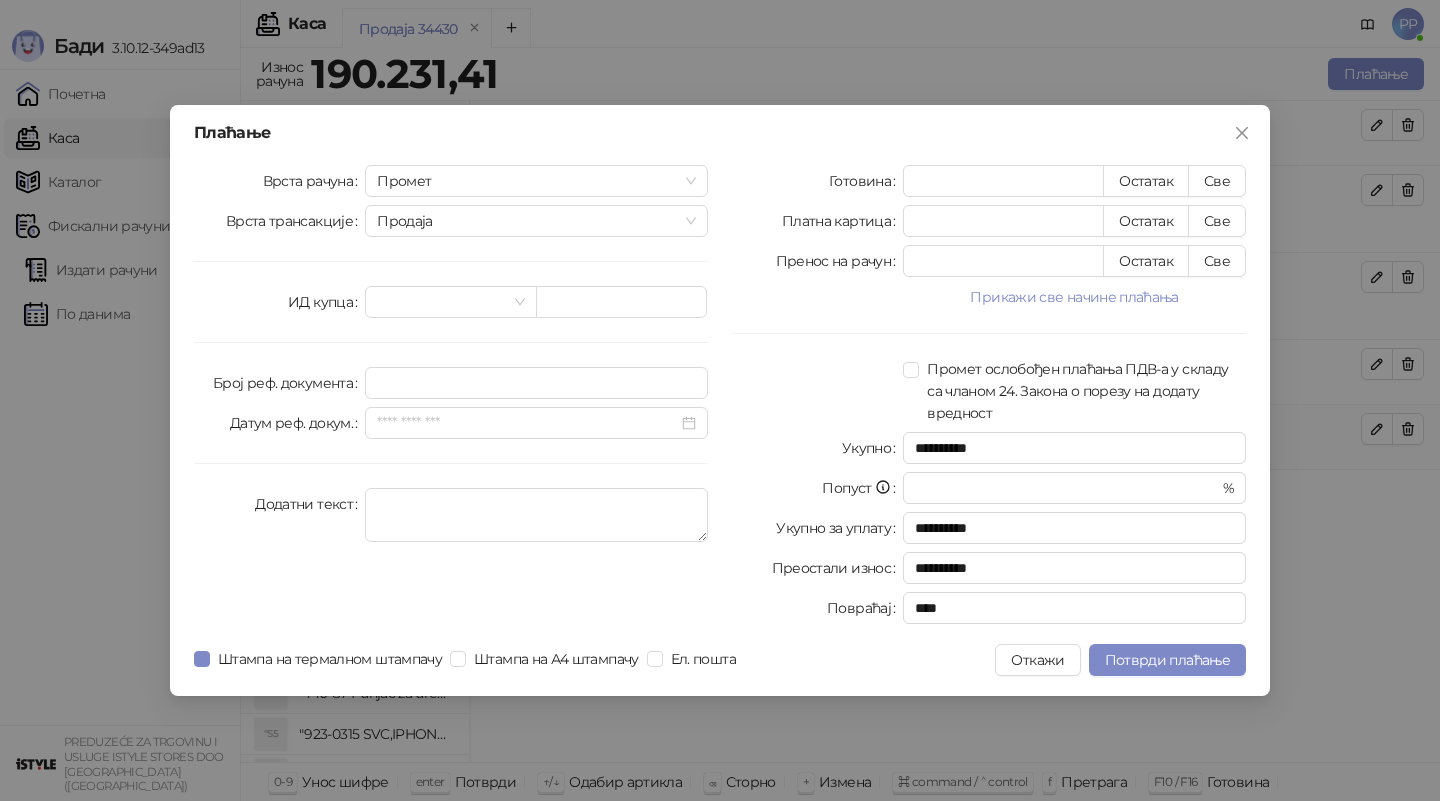 click on "Врста рачуна Промет Врста трансакције Продаја ИД купца Број реф. документа Датум реф. докум. Додатни текст" at bounding box center (451, 398) 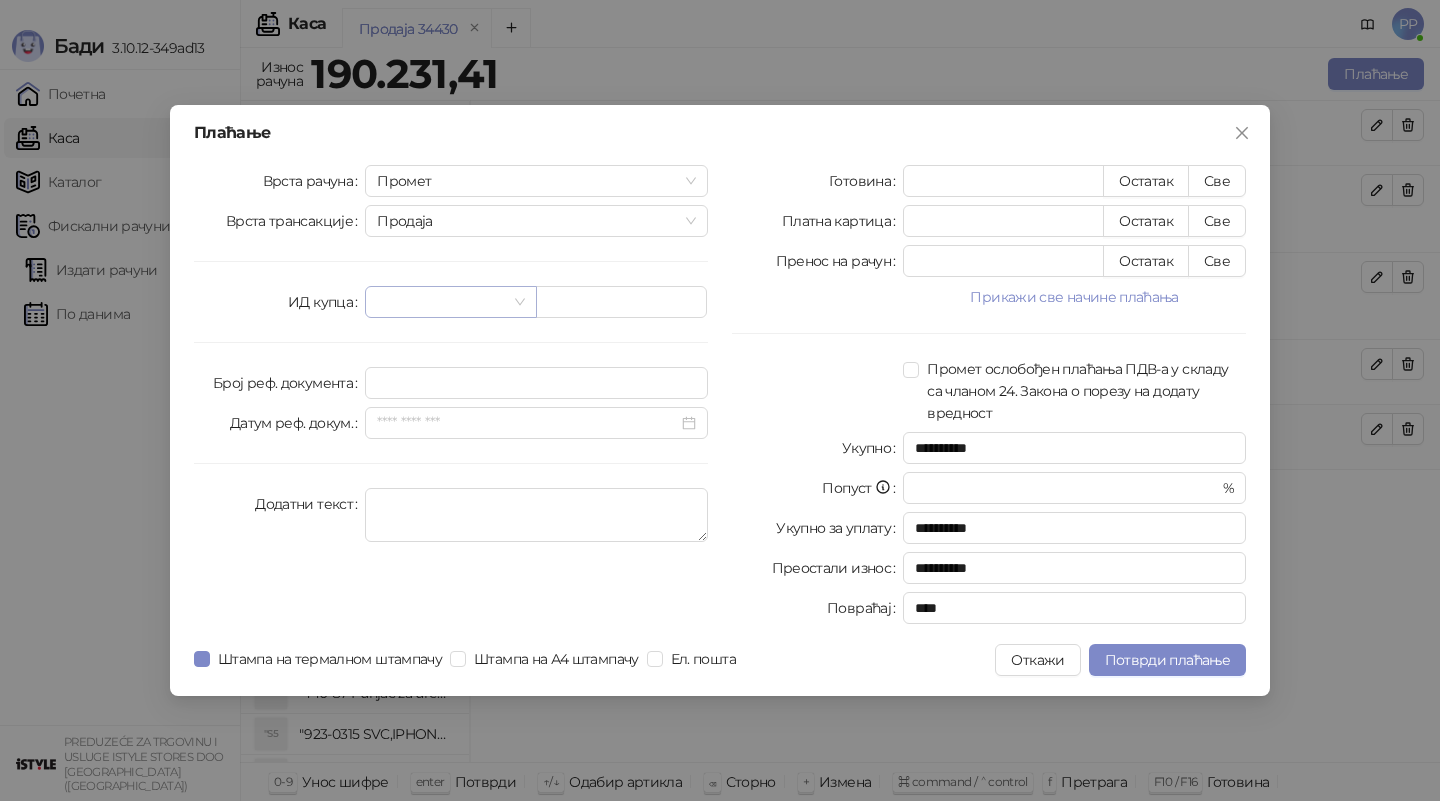 click at bounding box center [441, 302] 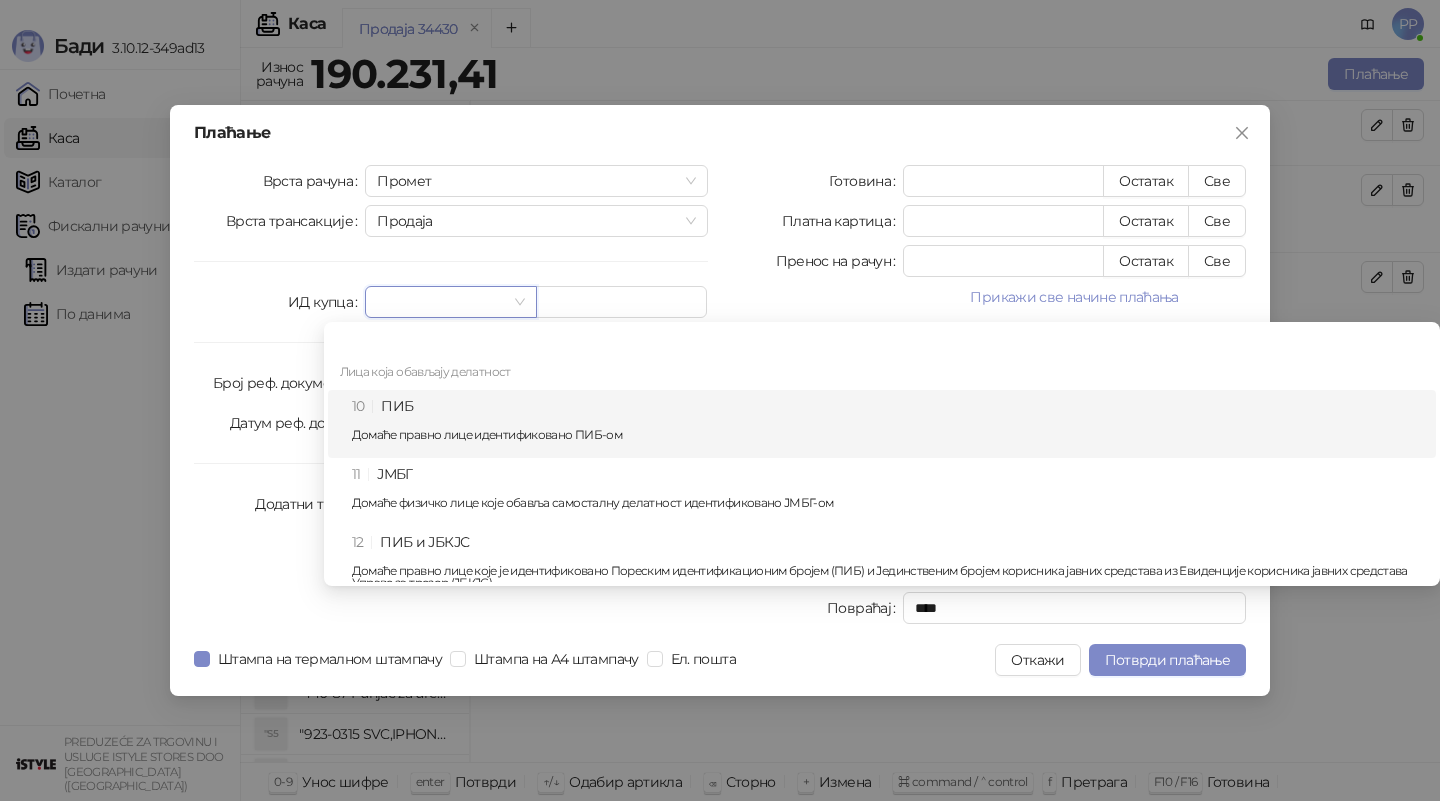 click on "Домаће правно лице идентификовано ПИБ-ом" at bounding box center [888, 435] 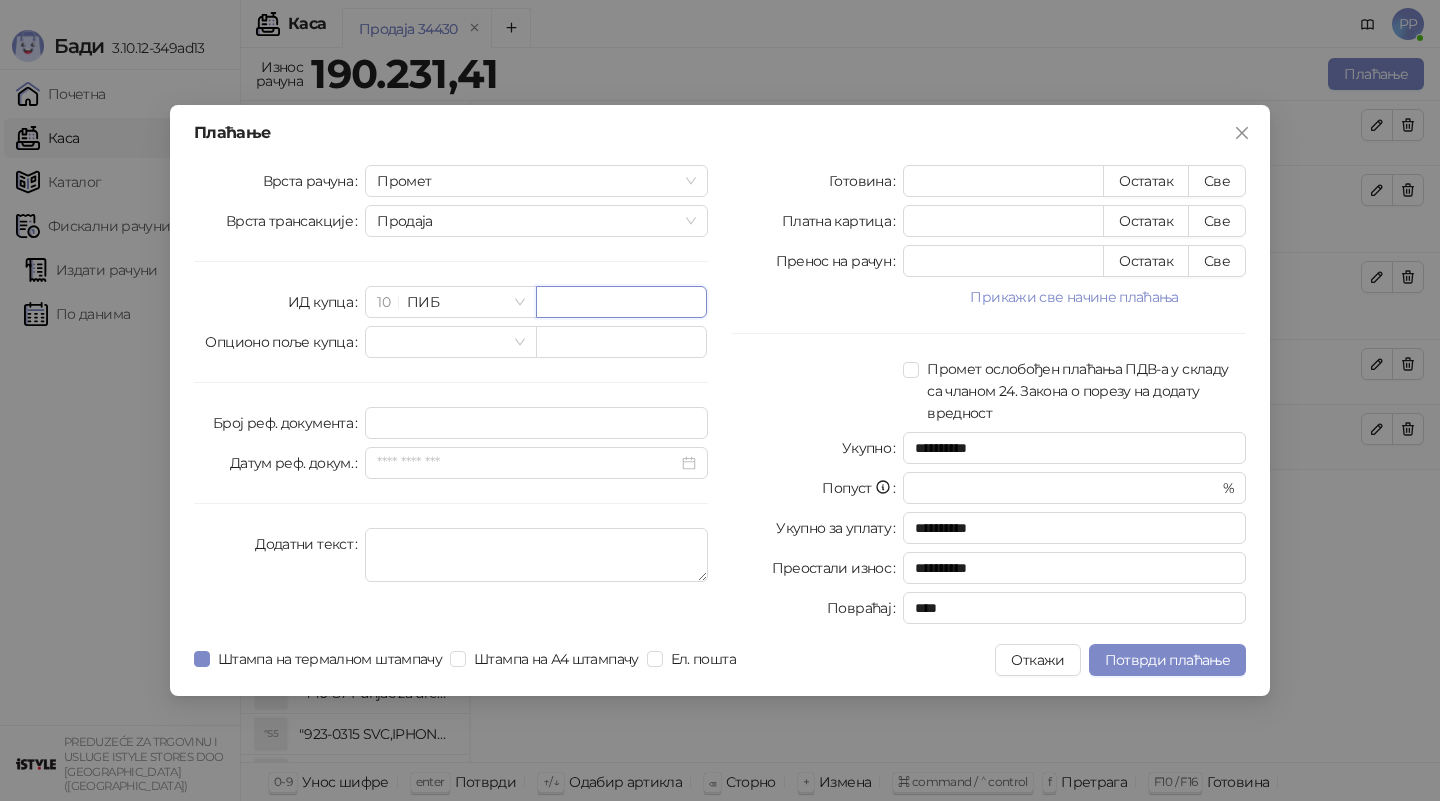 paste on "*********" 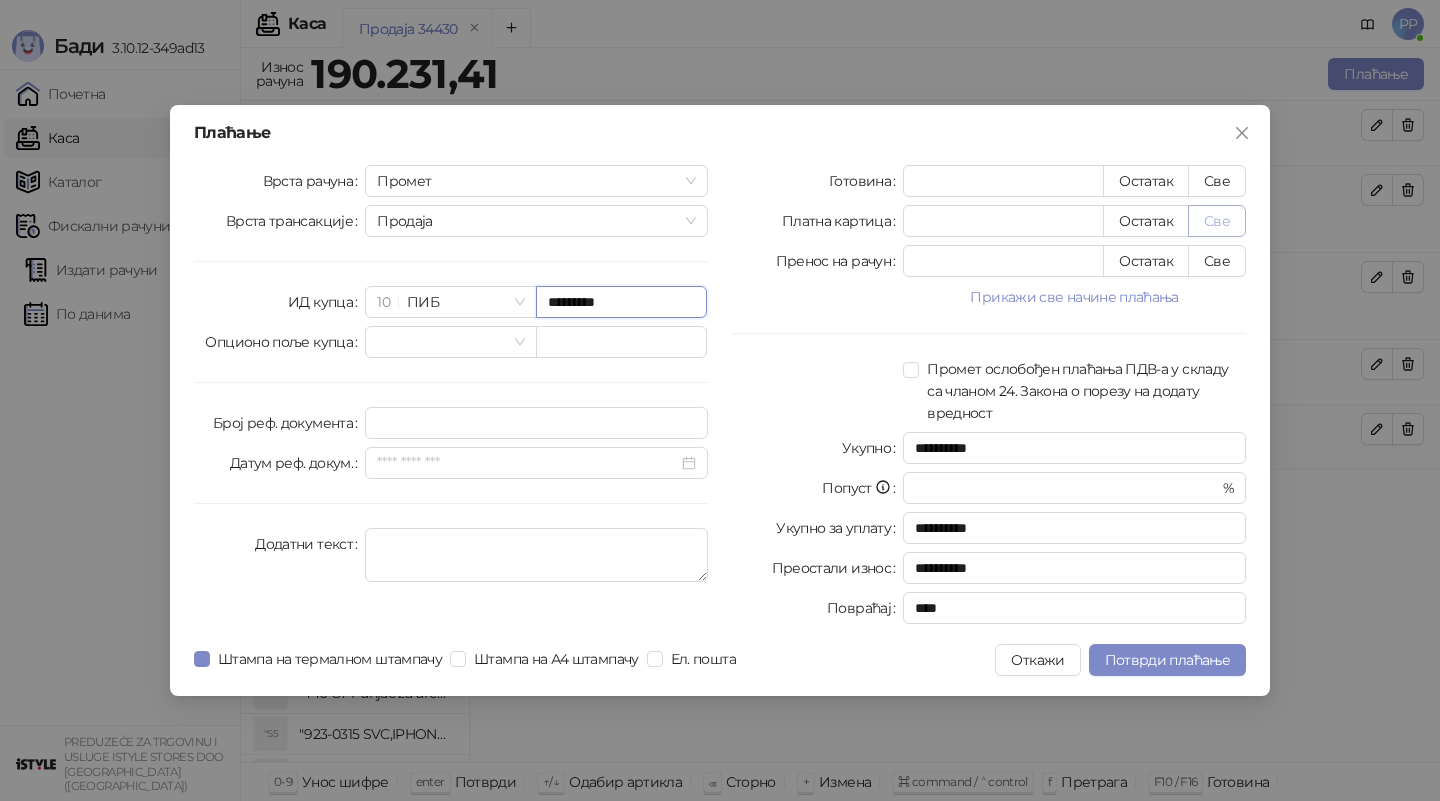 type on "*********" 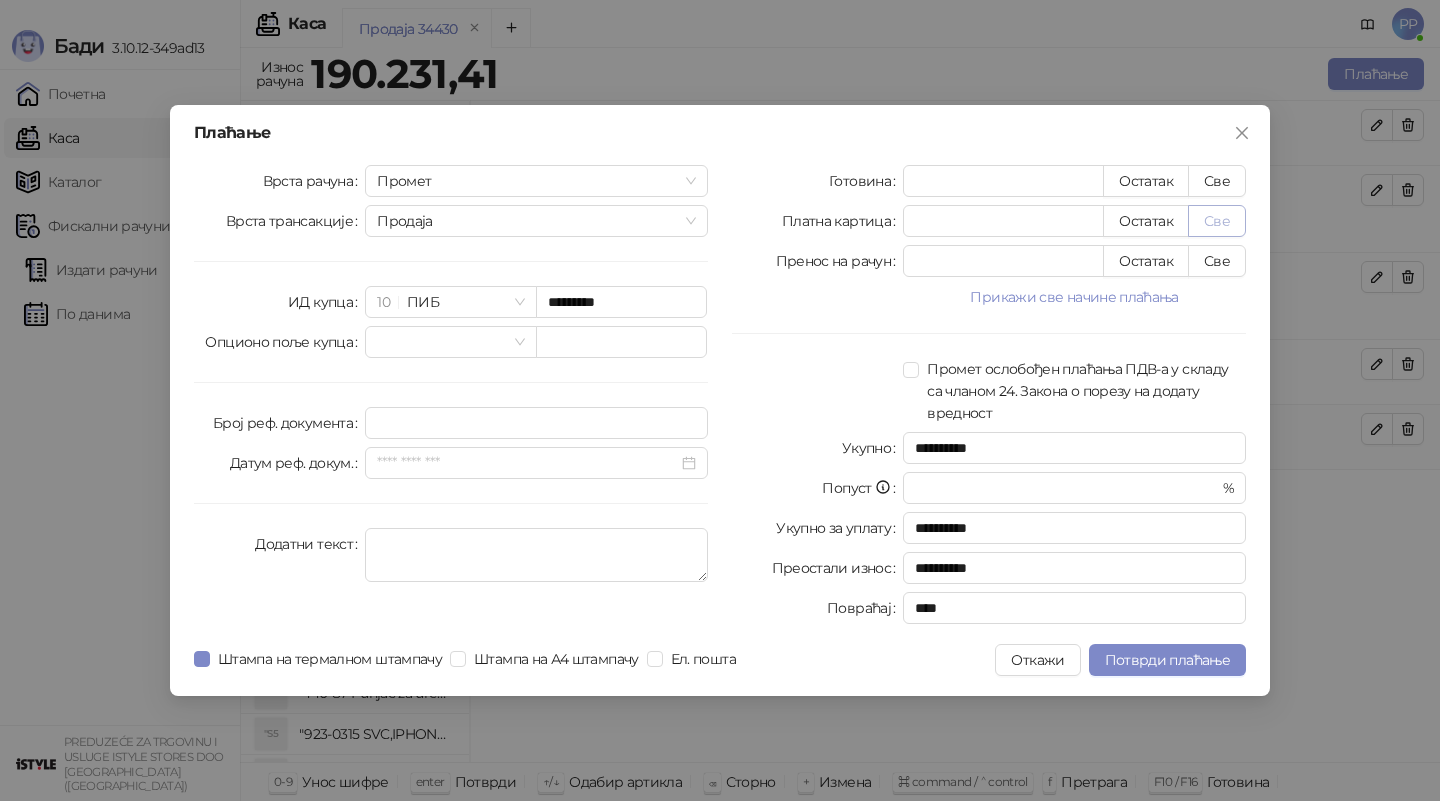 click on "Све" at bounding box center (1217, 221) 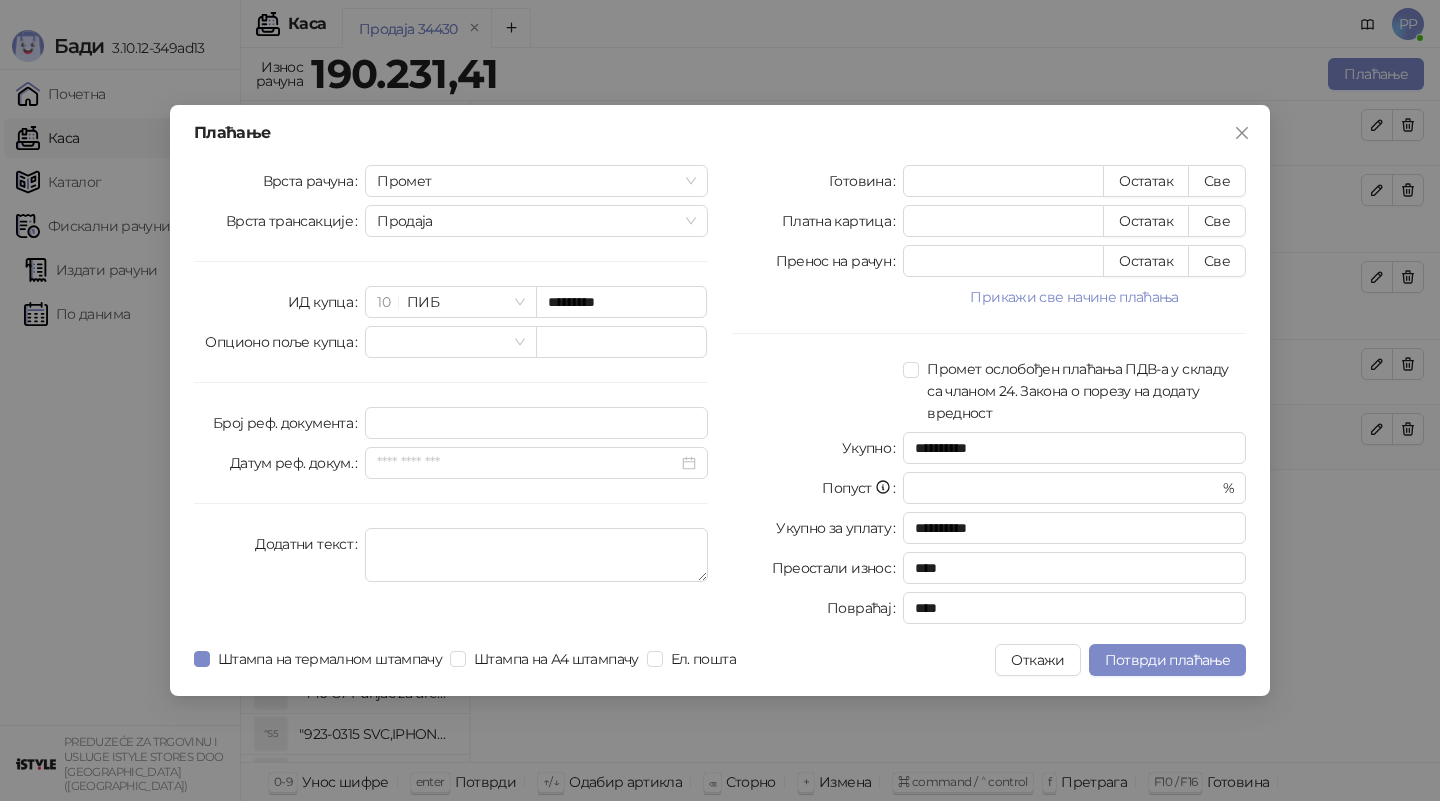 click on "**********" at bounding box center [720, 400] 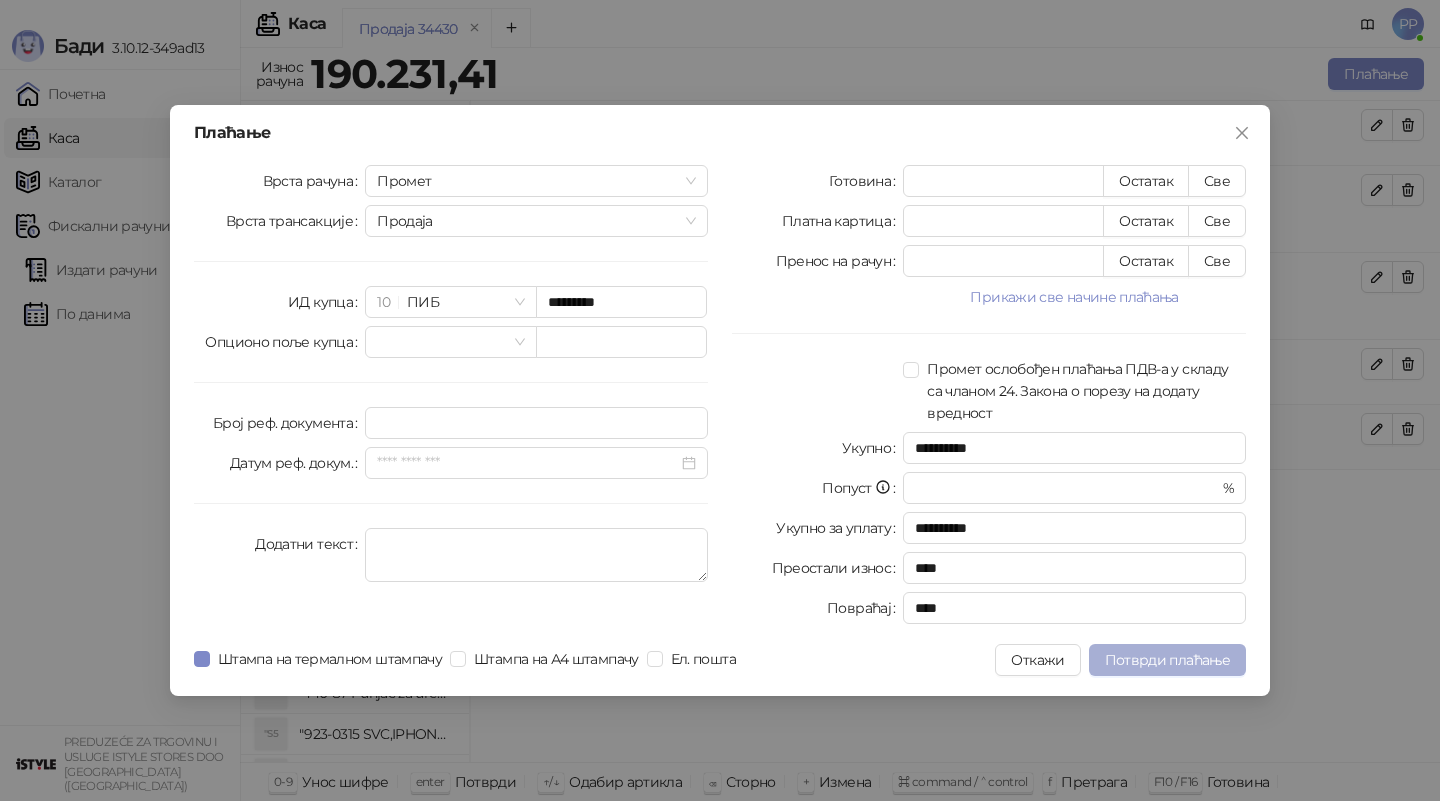 click on "Потврди плаћање" at bounding box center (1167, 660) 